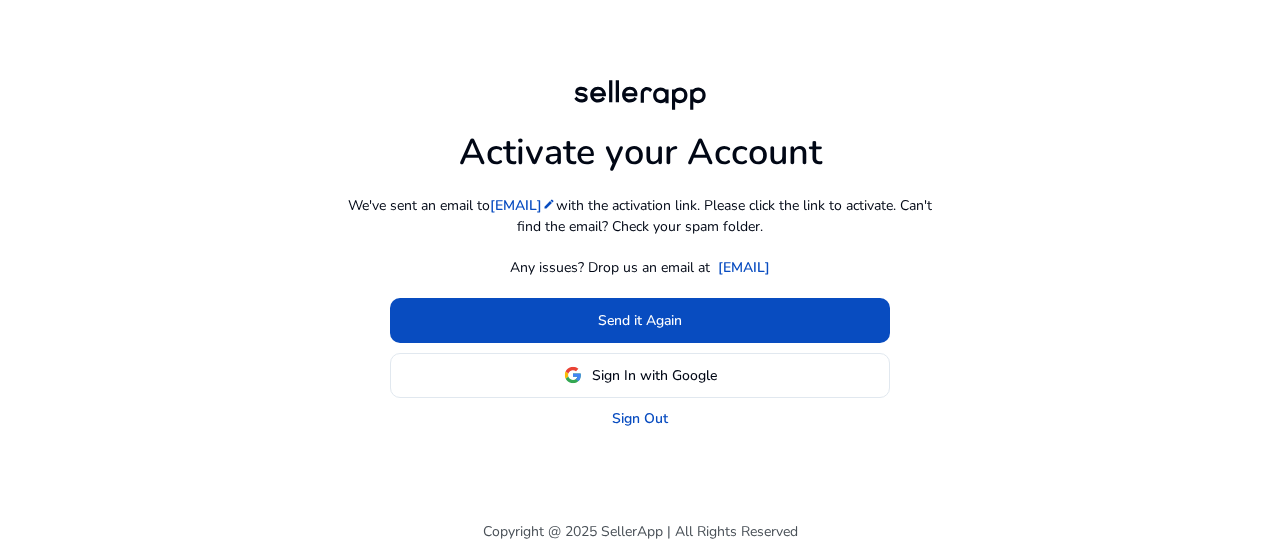 scroll, scrollTop: 0, scrollLeft: 0, axis: both 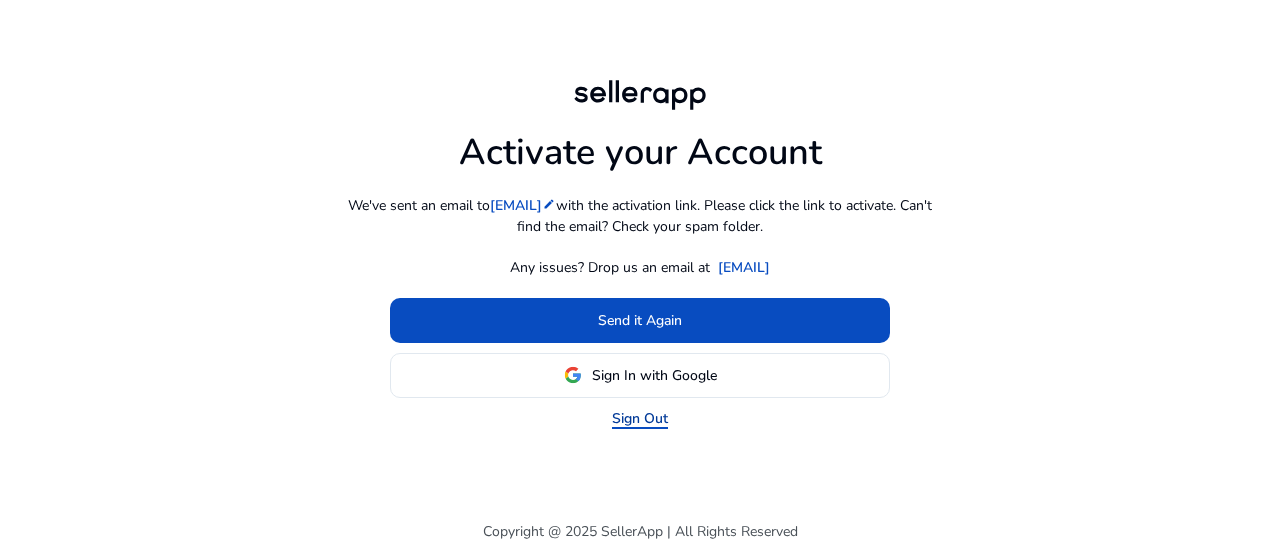 click on "Sign Out" 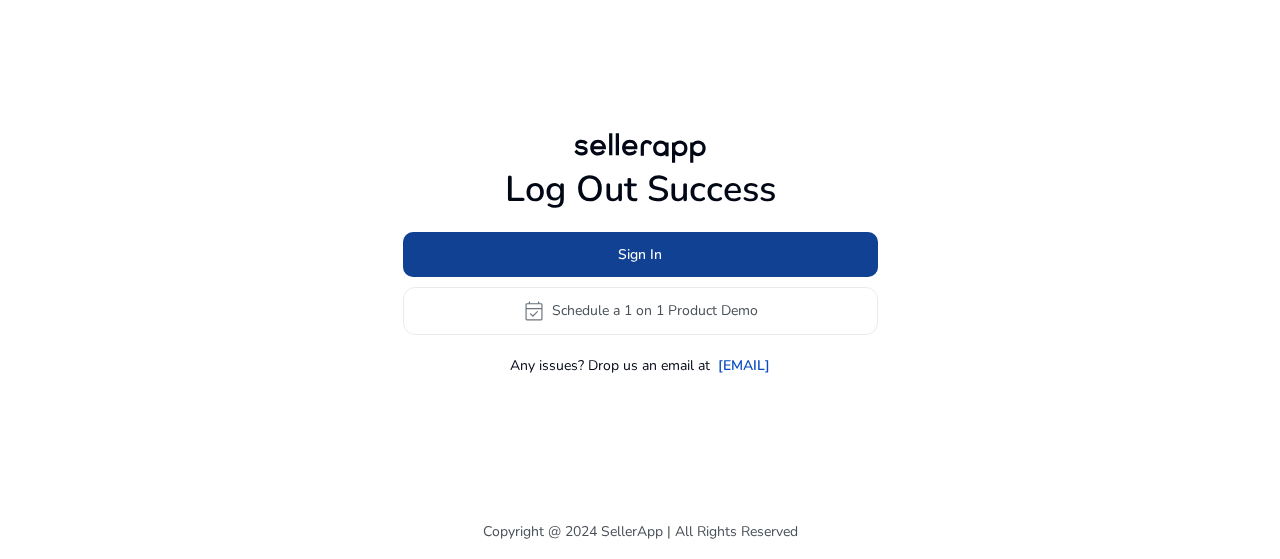 click 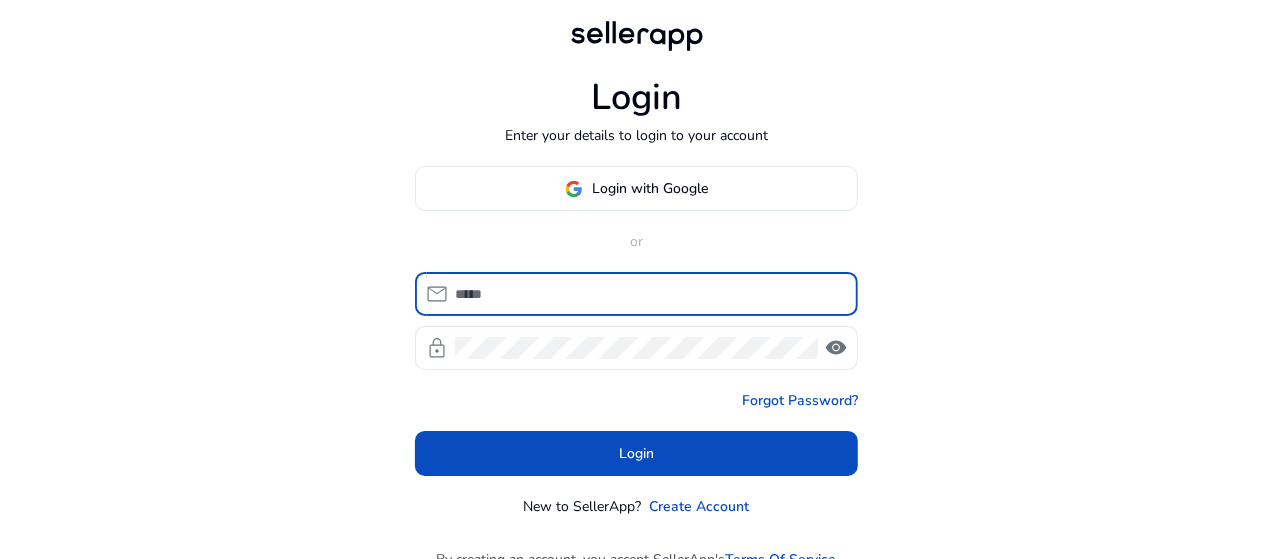 click at bounding box center (648, 294) 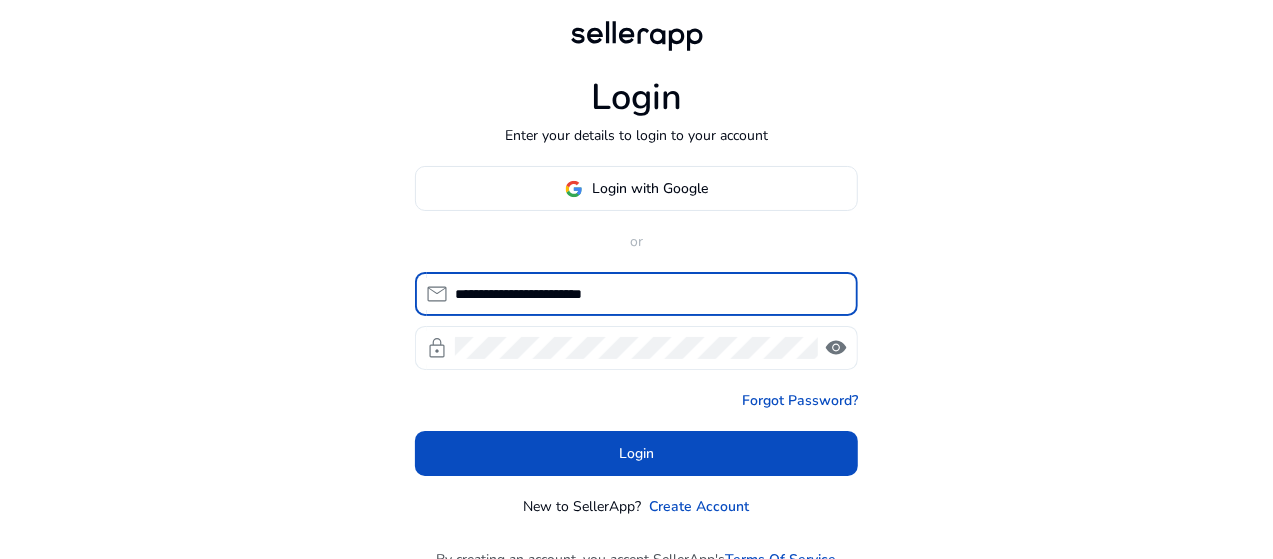 type on "**********" 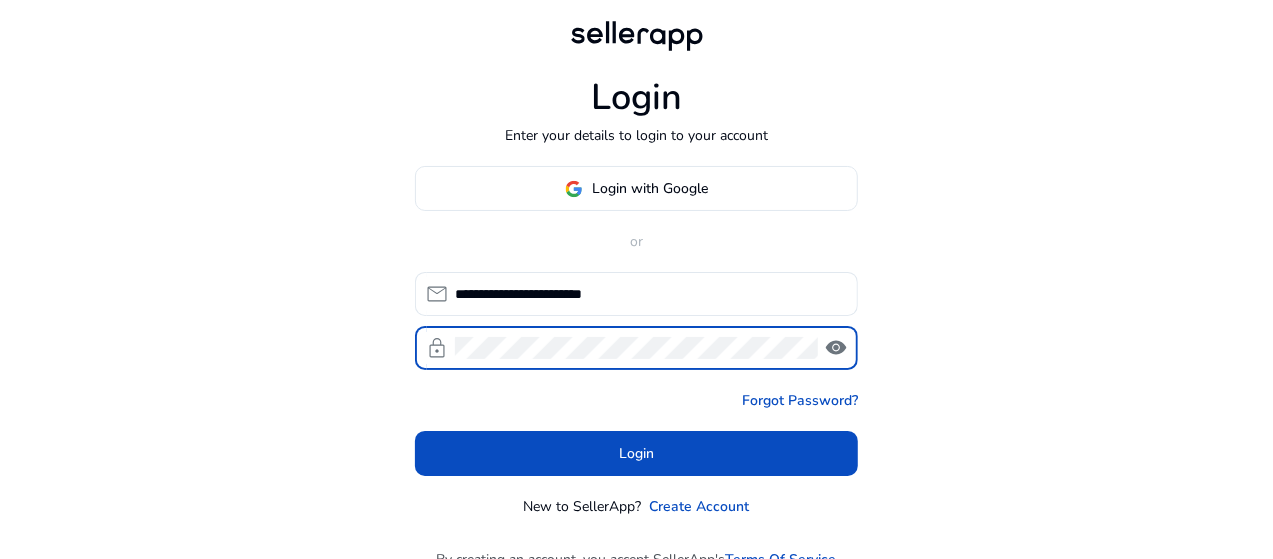 click on "visibility" 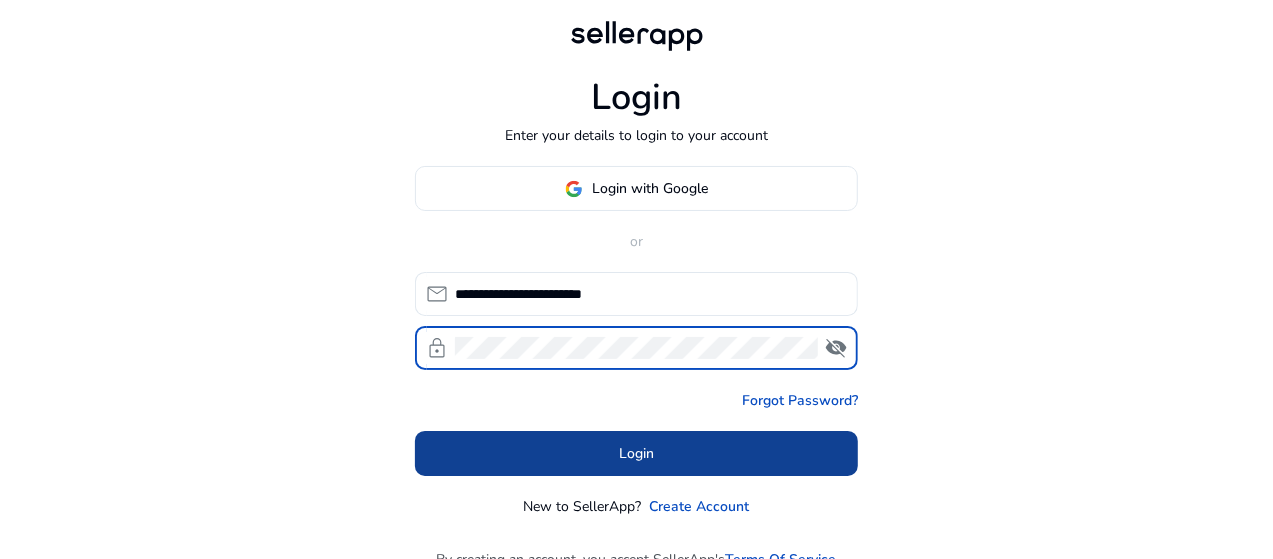 click at bounding box center [636, 454] 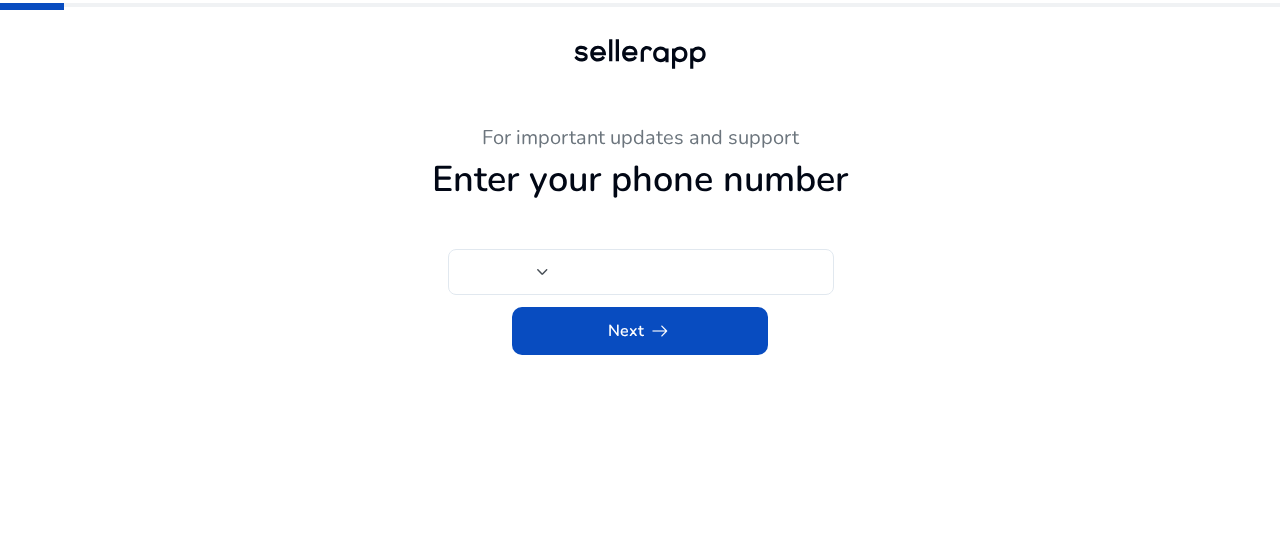 type on "***" 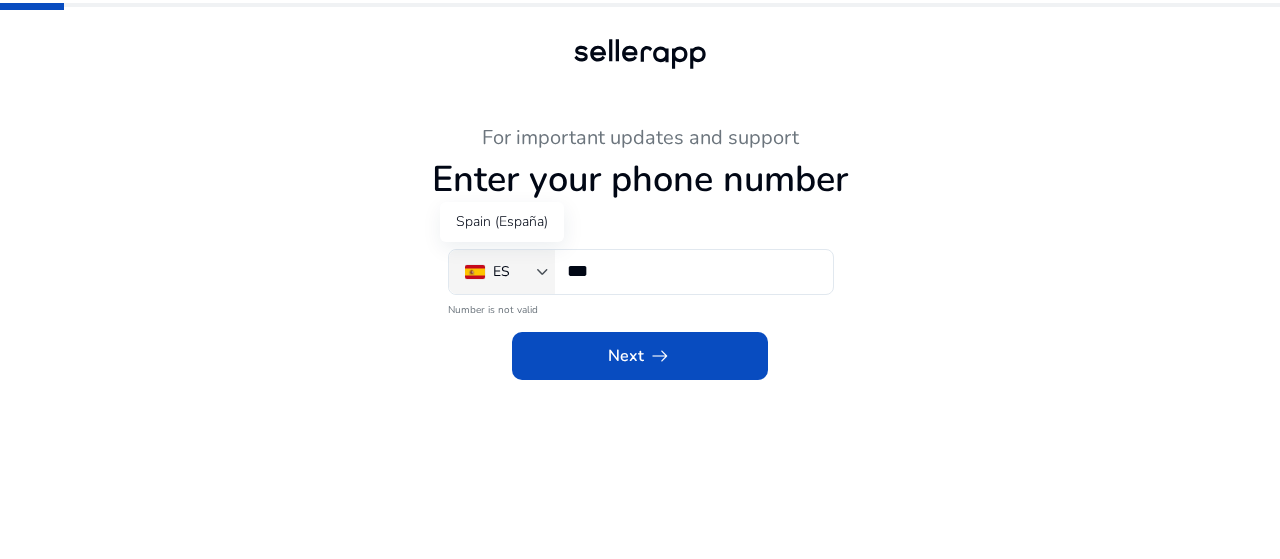 click at bounding box center [475, 272] 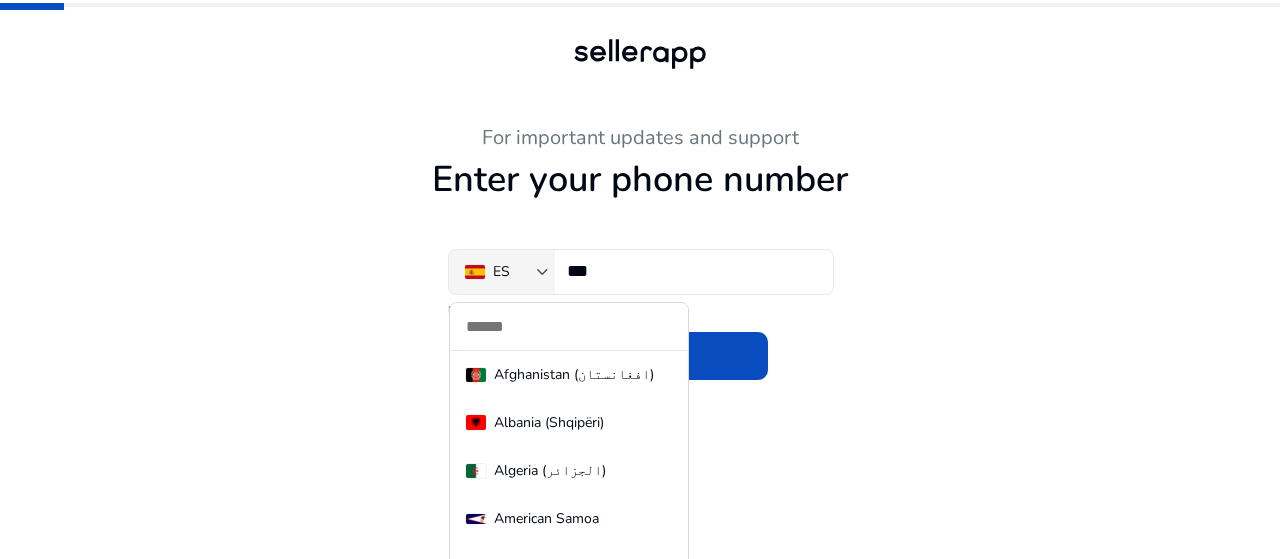 scroll, scrollTop: 9517, scrollLeft: 0, axis: vertical 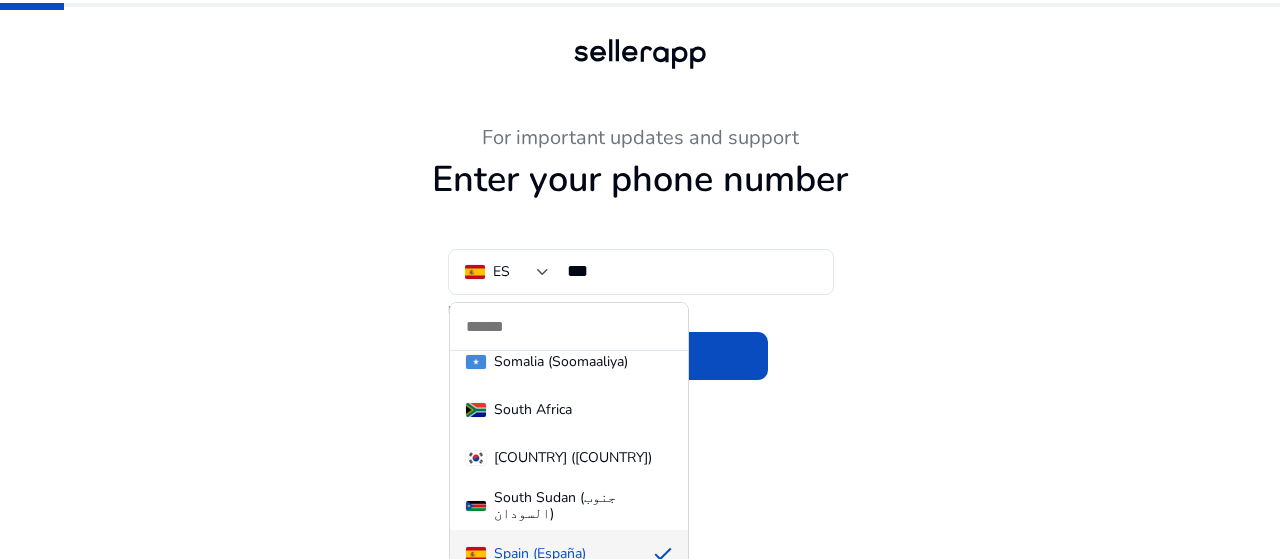 click at bounding box center (569, 326) 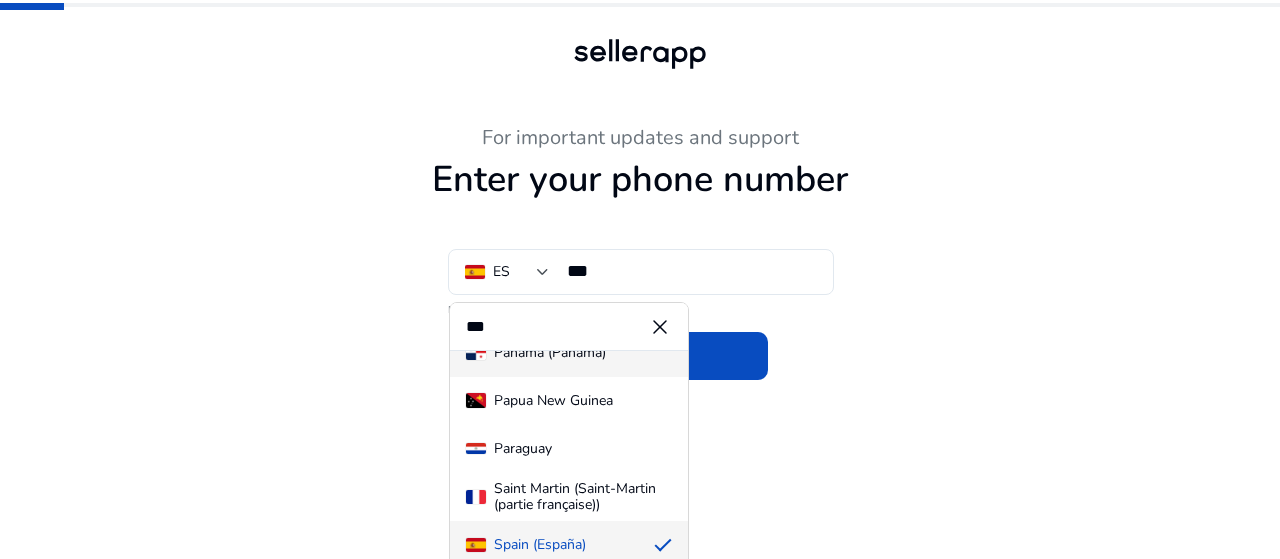 scroll, scrollTop: 0, scrollLeft: 0, axis: both 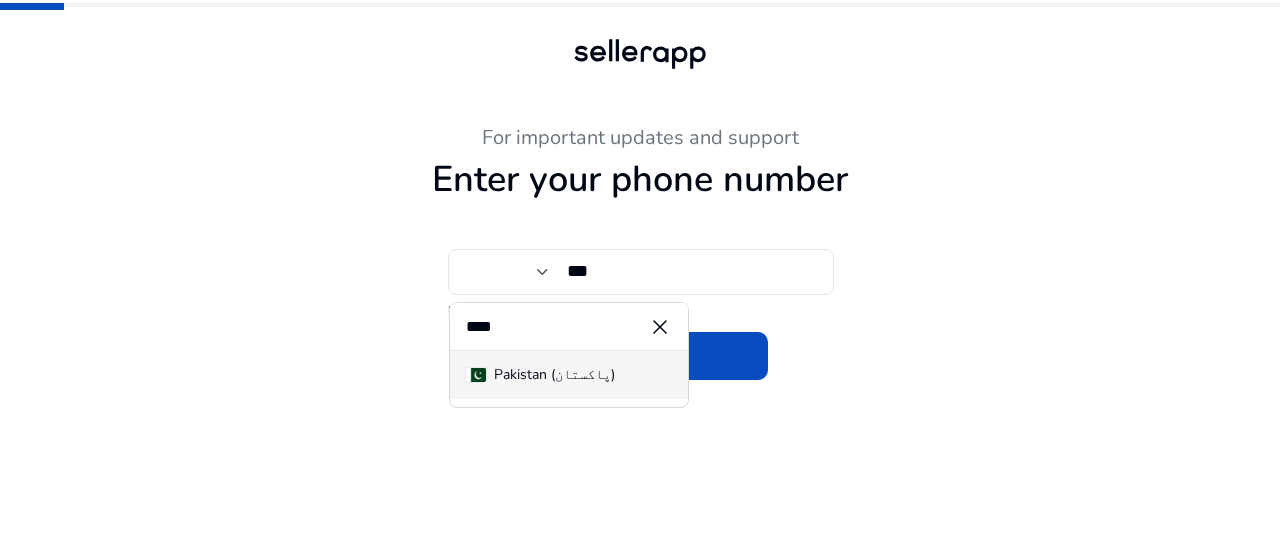 type on "****" 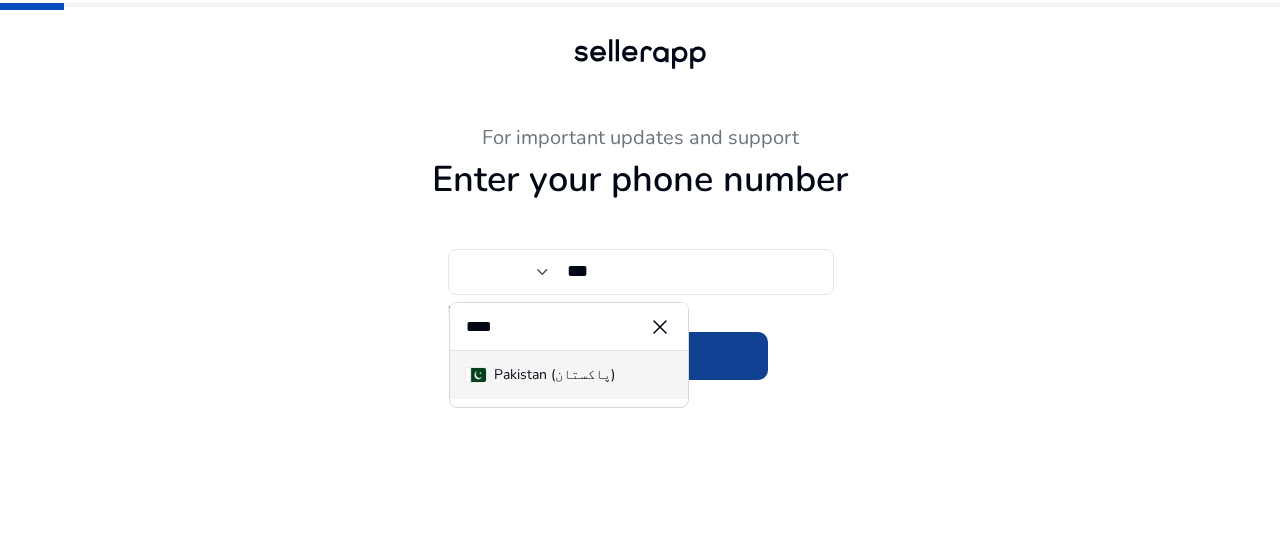 click on "Pakistan (‫پاکستان‬‎)" at bounding box center [554, 375] 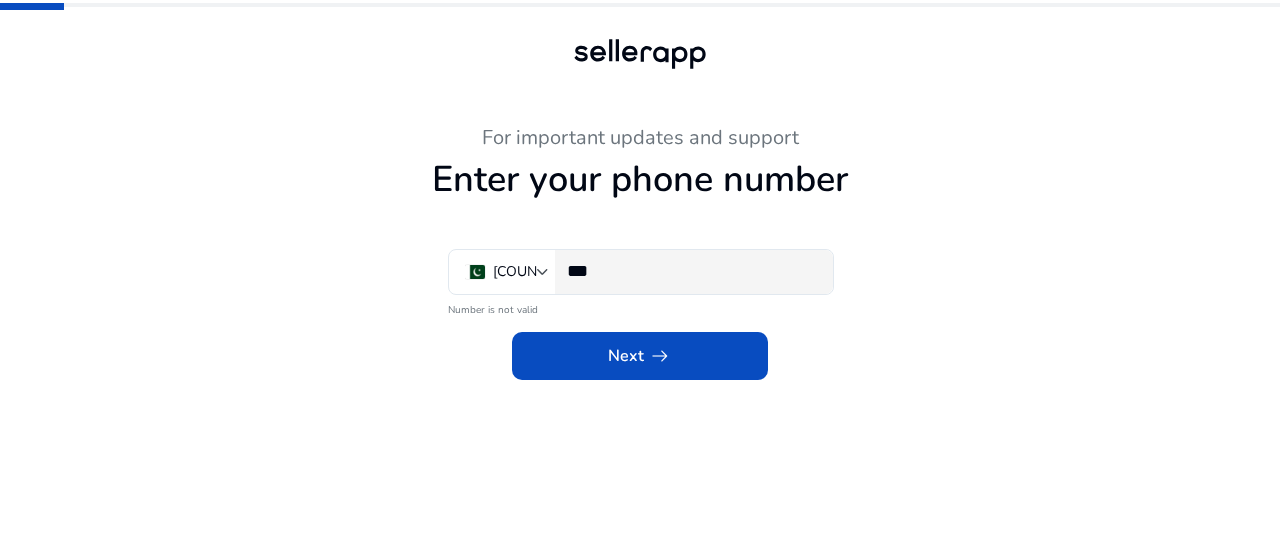 click on "***" at bounding box center [692, 271] 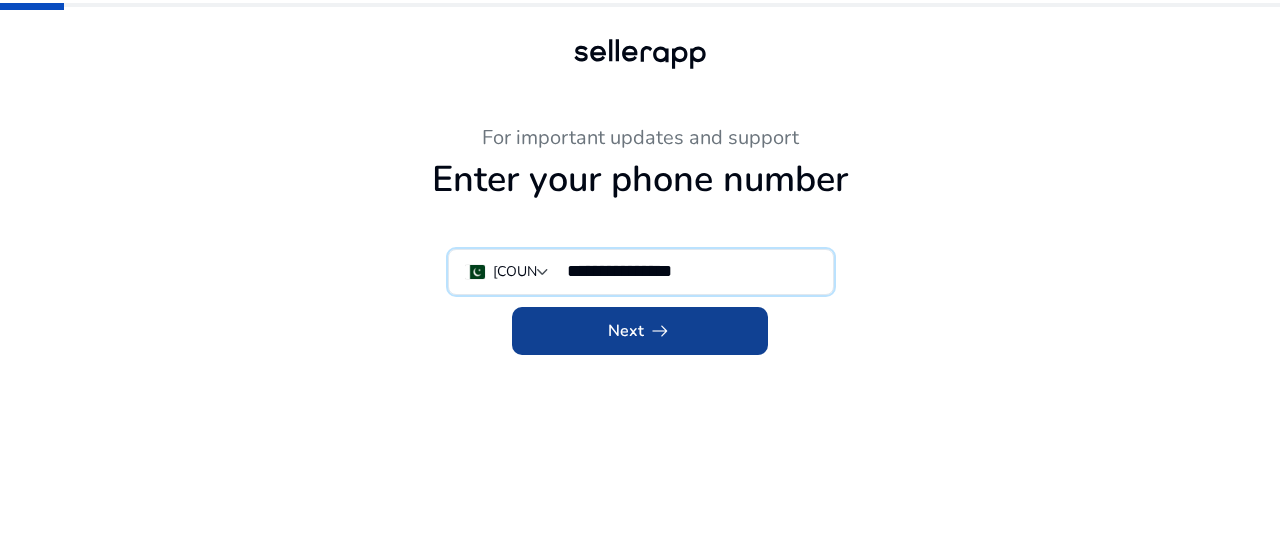 type on "**********" 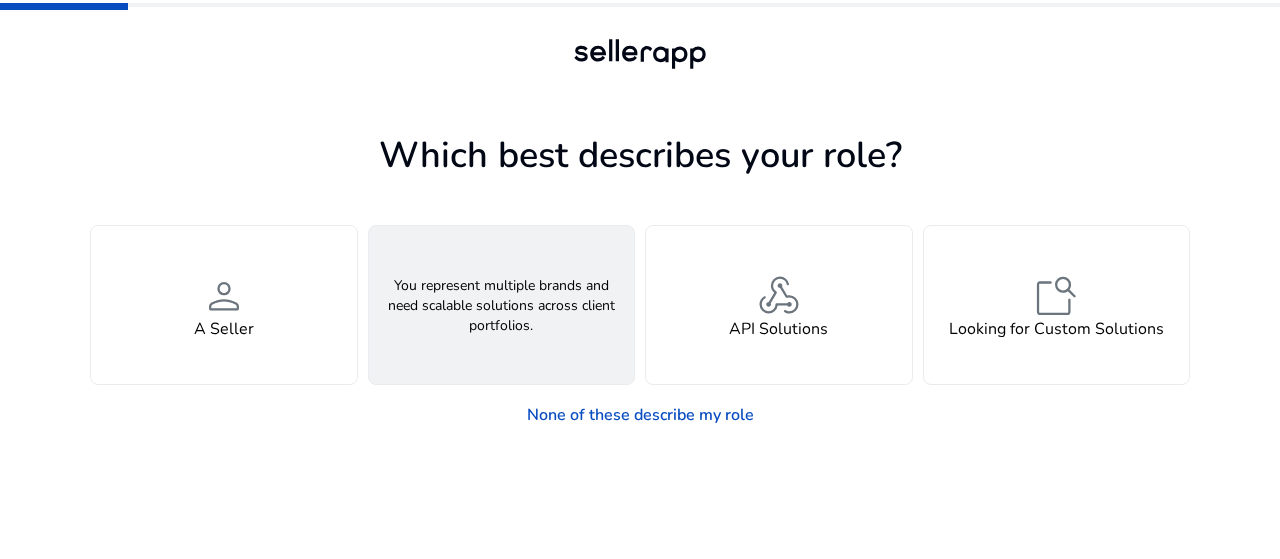 click on "groups  An Agency" 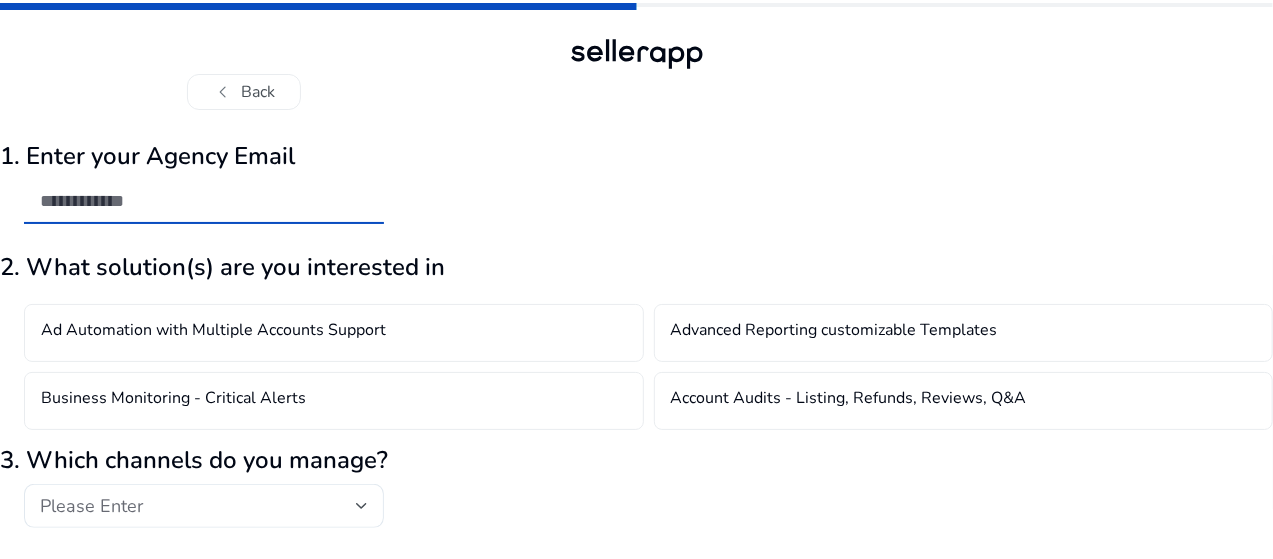 click at bounding box center [204, 201] 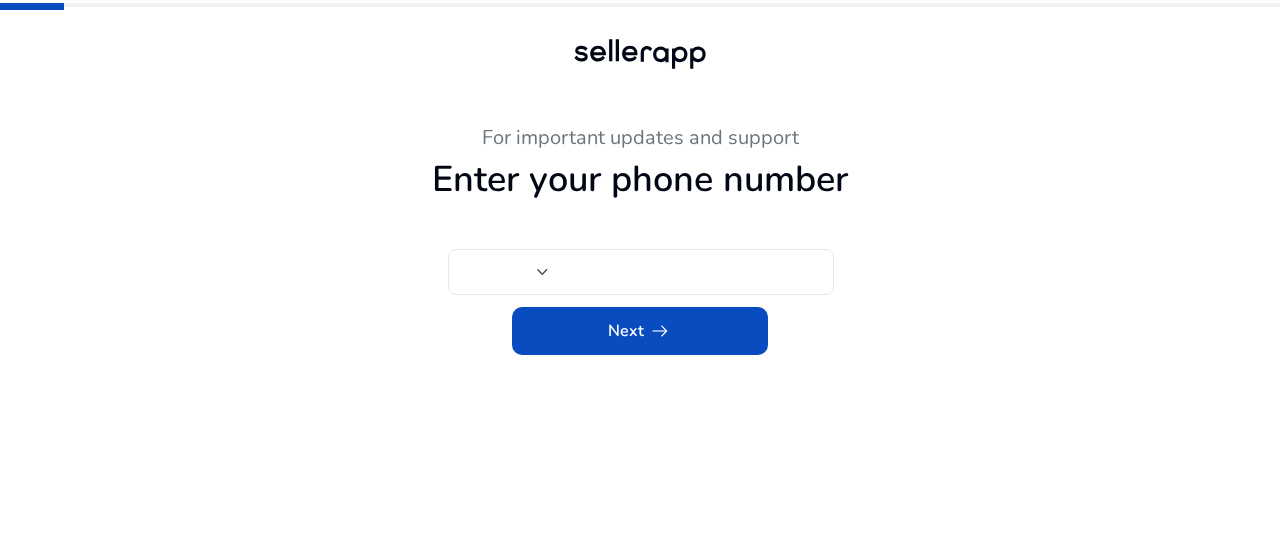 type on "***" 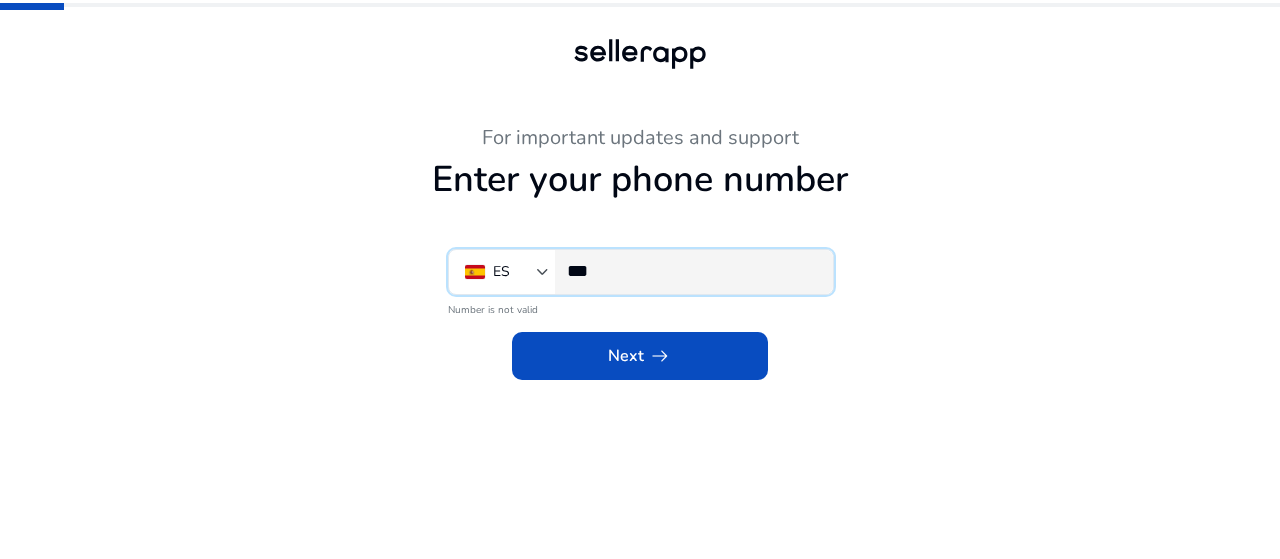 click on "***" at bounding box center (692, 271) 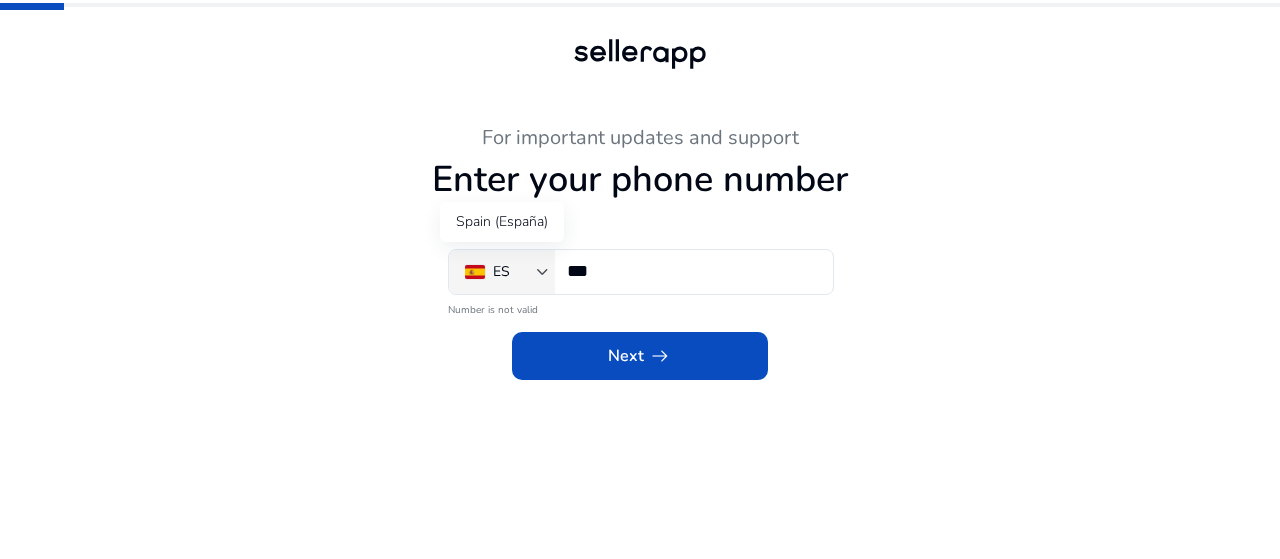 click on "ES" at bounding box center [501, 272] 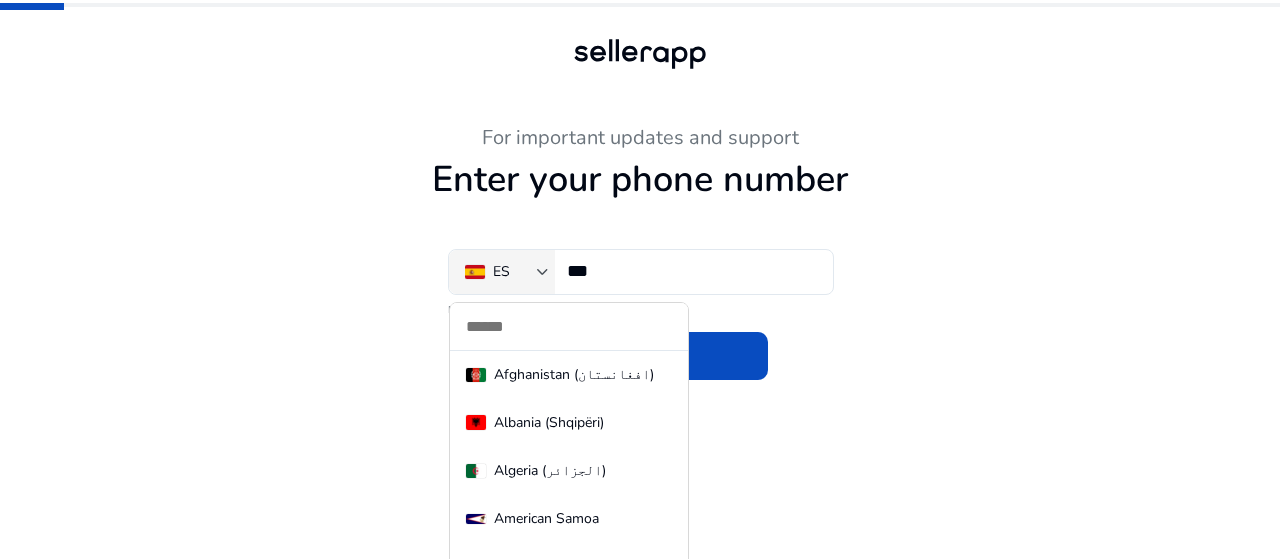 scroll, scrollTop: 9517, scrollLeft: 0, axis: vertical 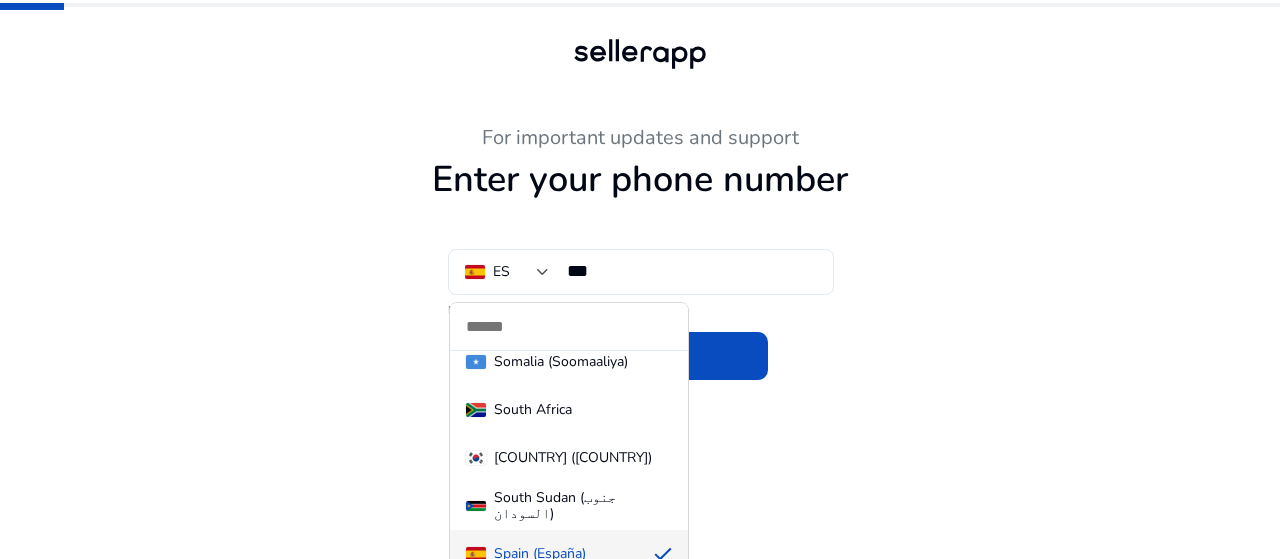 click at bounding box center [569, 326] 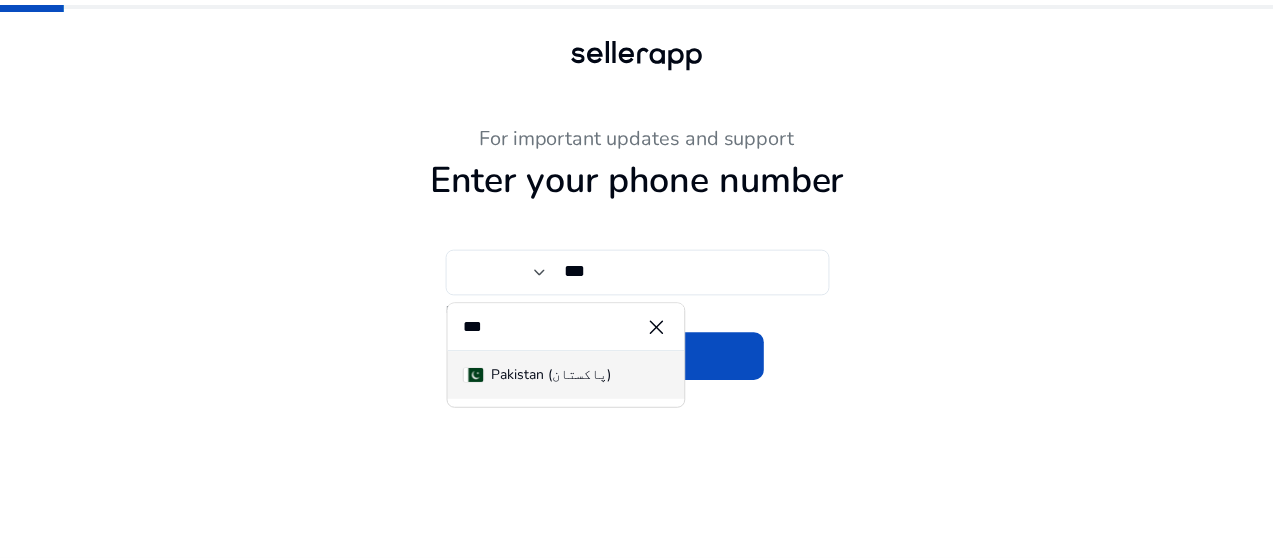 scroll, scrollTop: 0, scrollLeft: 0, axis: both 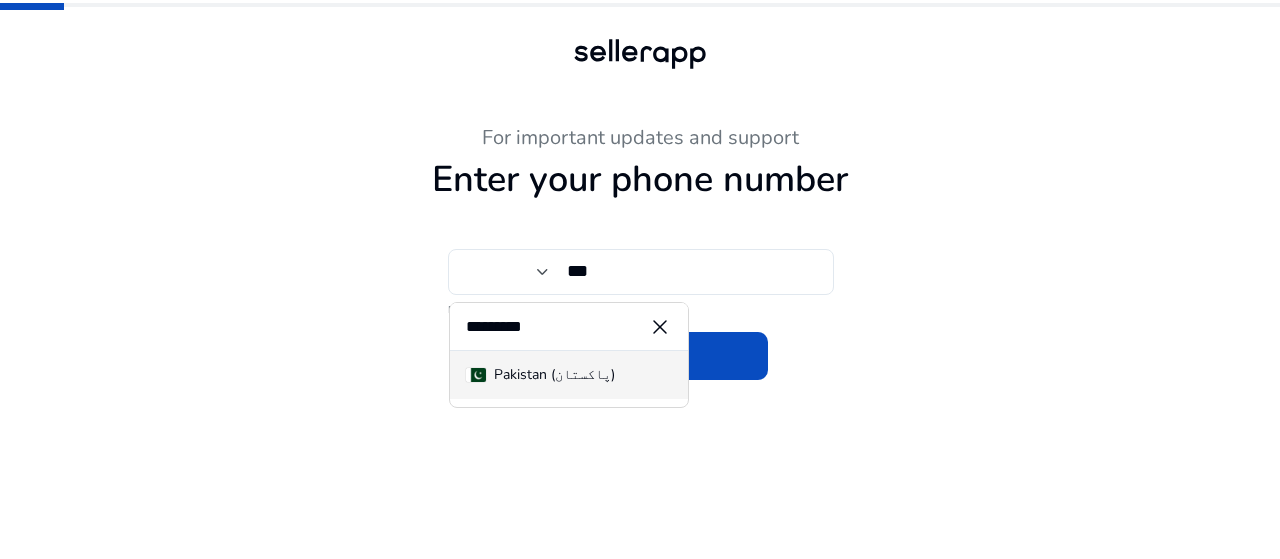 type on "********" 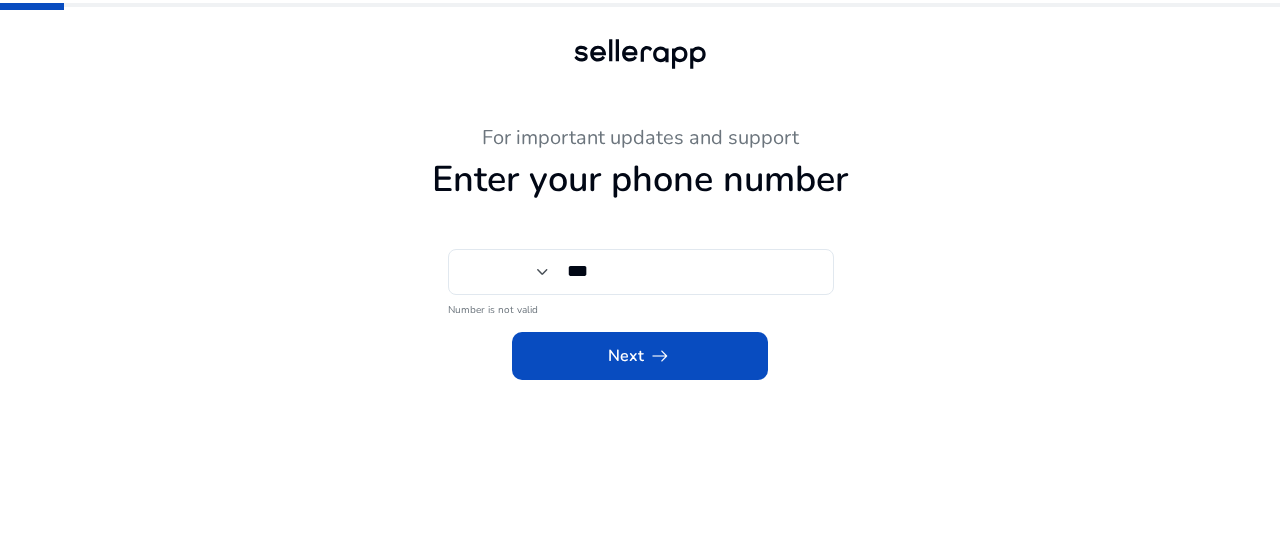 type on "***" 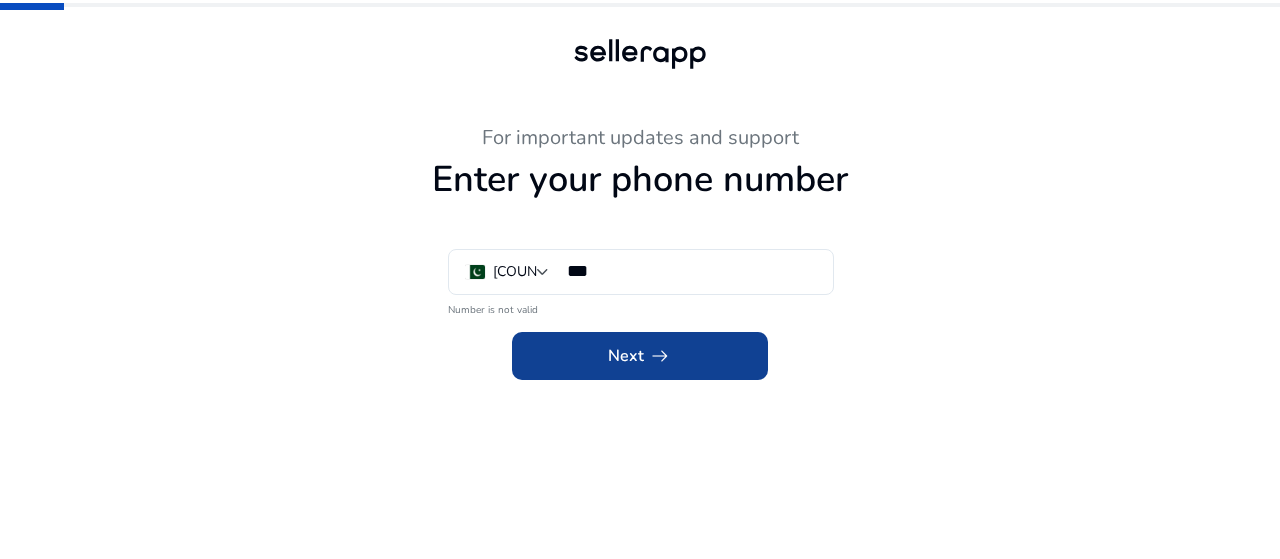 click 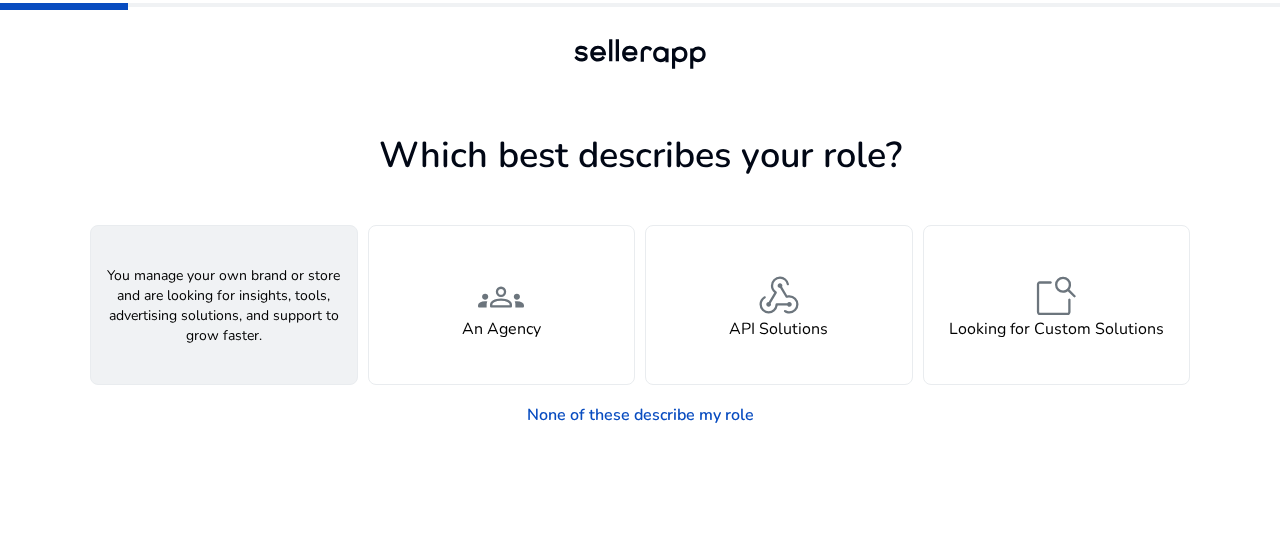 click on "person  A Seller" 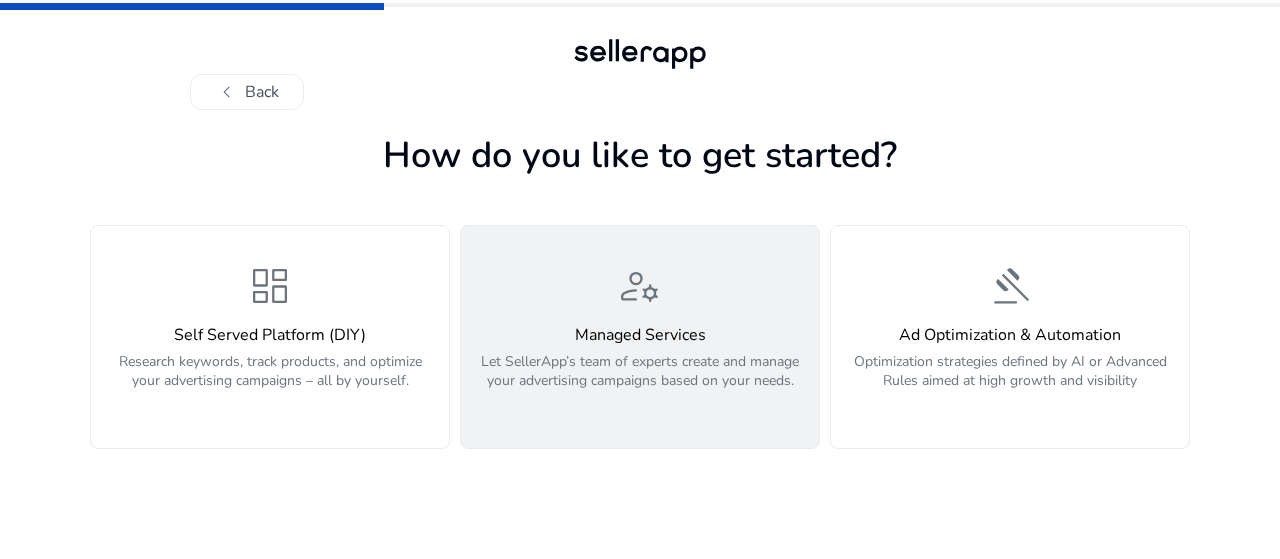 click on "Let SellerApp’s team of experts create and manage your advertising campaigns based on your needs." 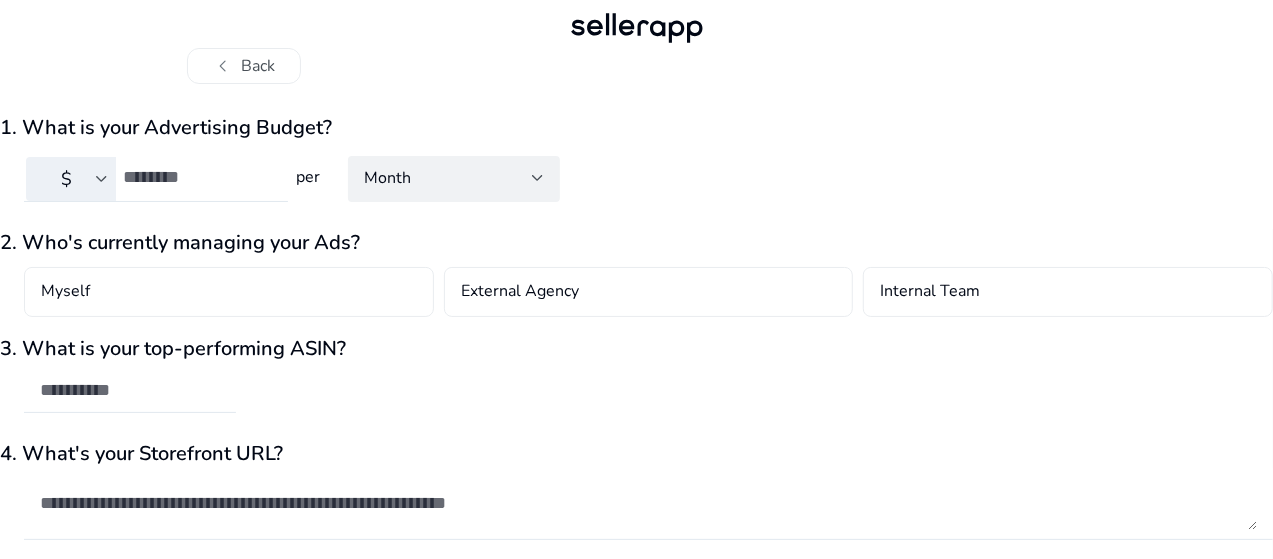 scroll, scrollTop: 23, scrollLeft: 0, axis: vertical 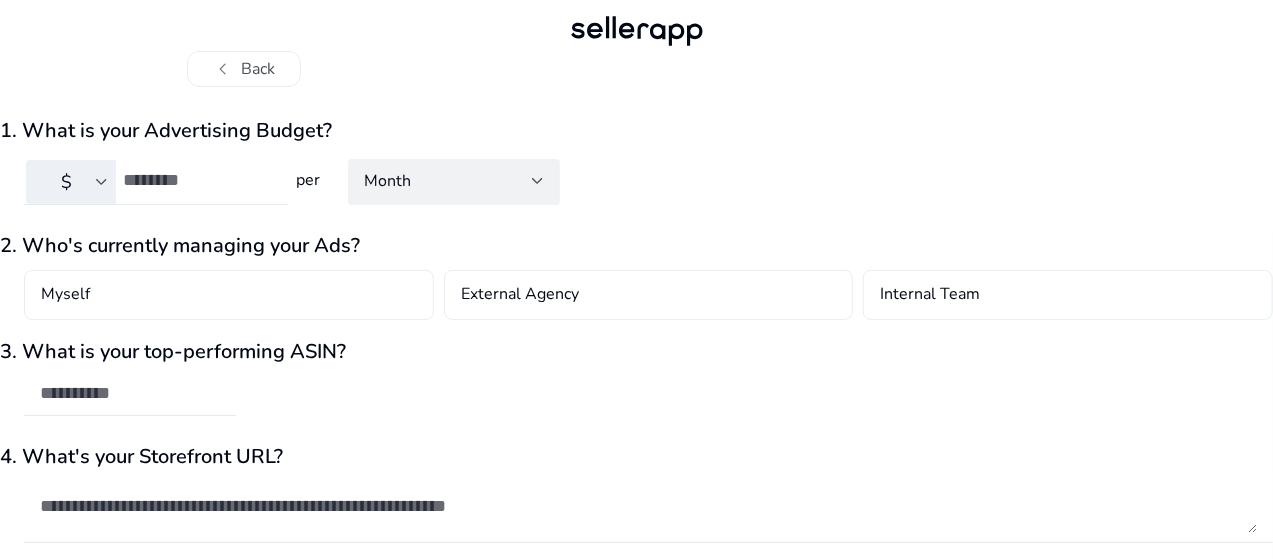 click on "$" 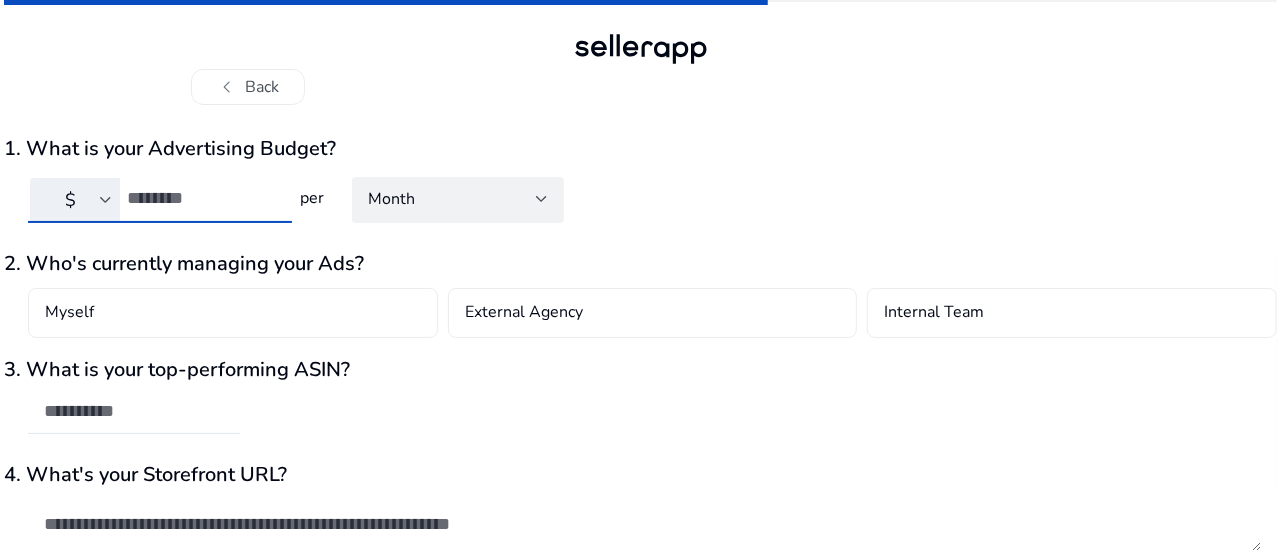 scroll, scrollTop: 0, scrollLeft: 0, axis: both 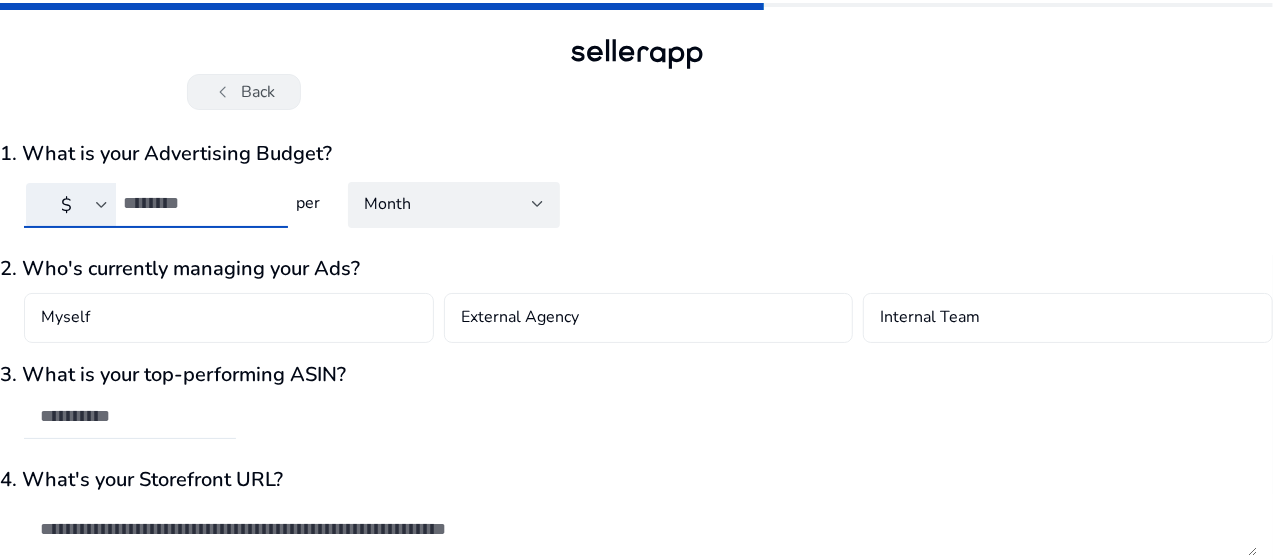 click on "chevron_left   Back" 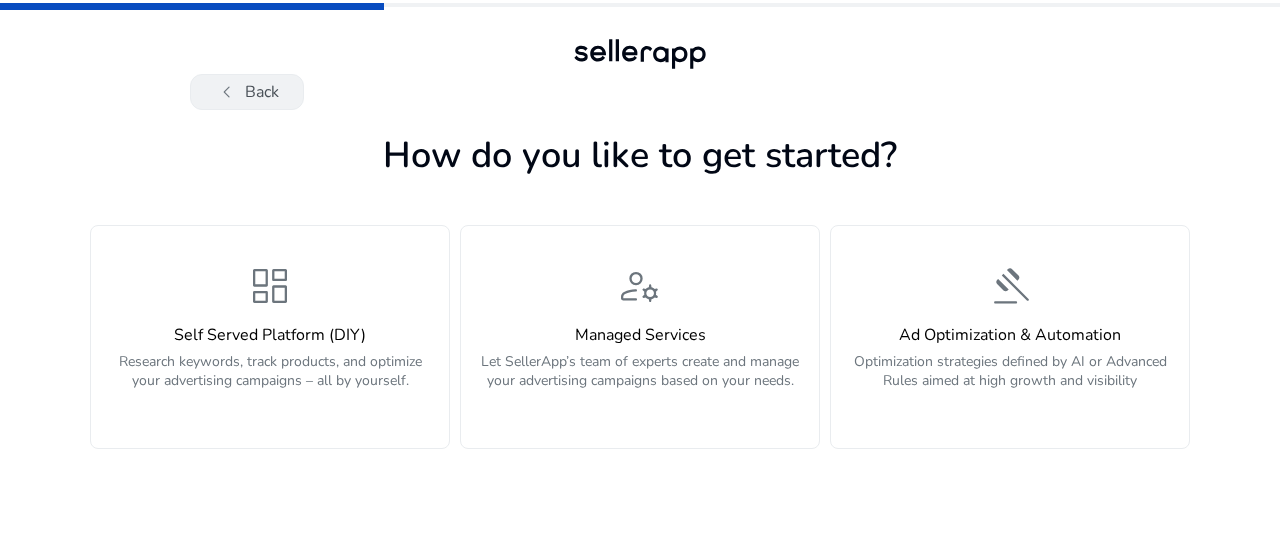 click on "chevron_left   Back" 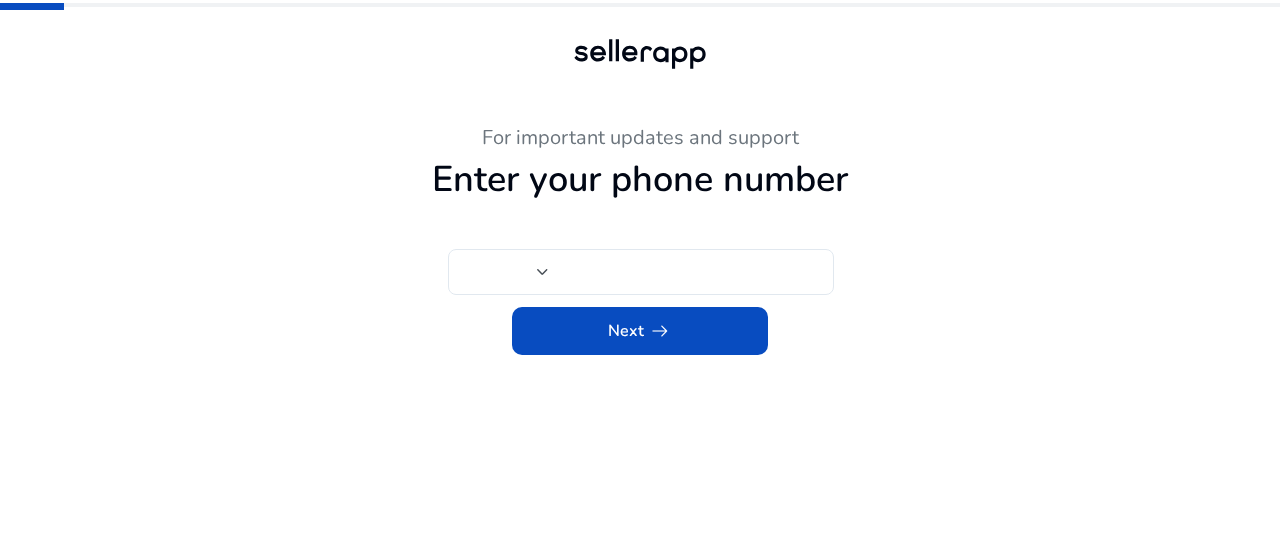 type on "***" 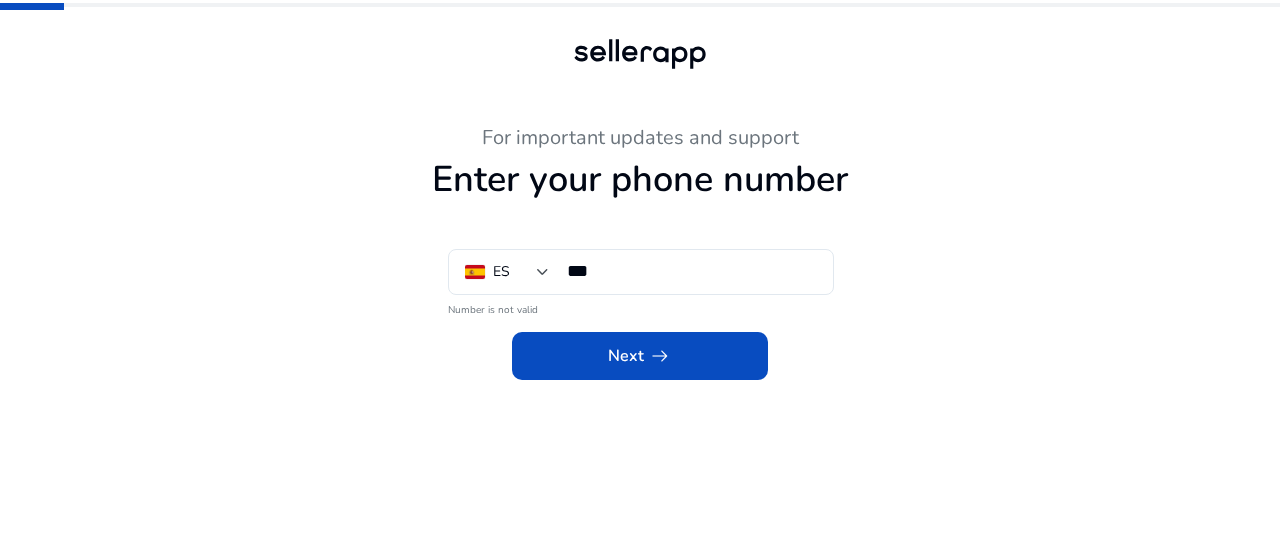click on "Number is not valid" at bounding box center [640, 307] 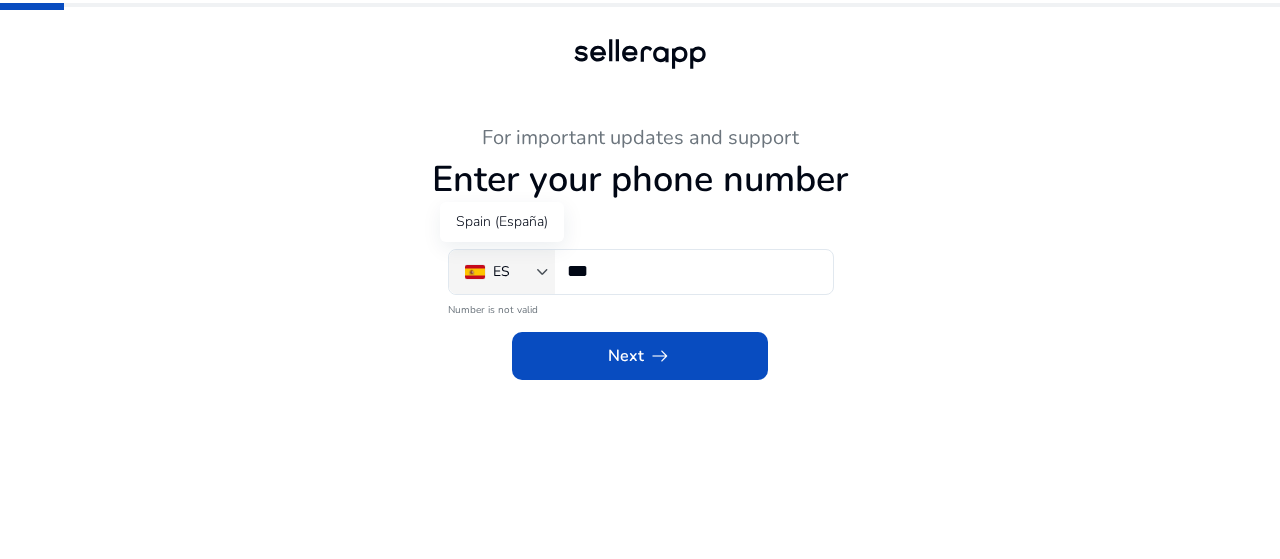 click on "ES" at bounding box center [501, 272] 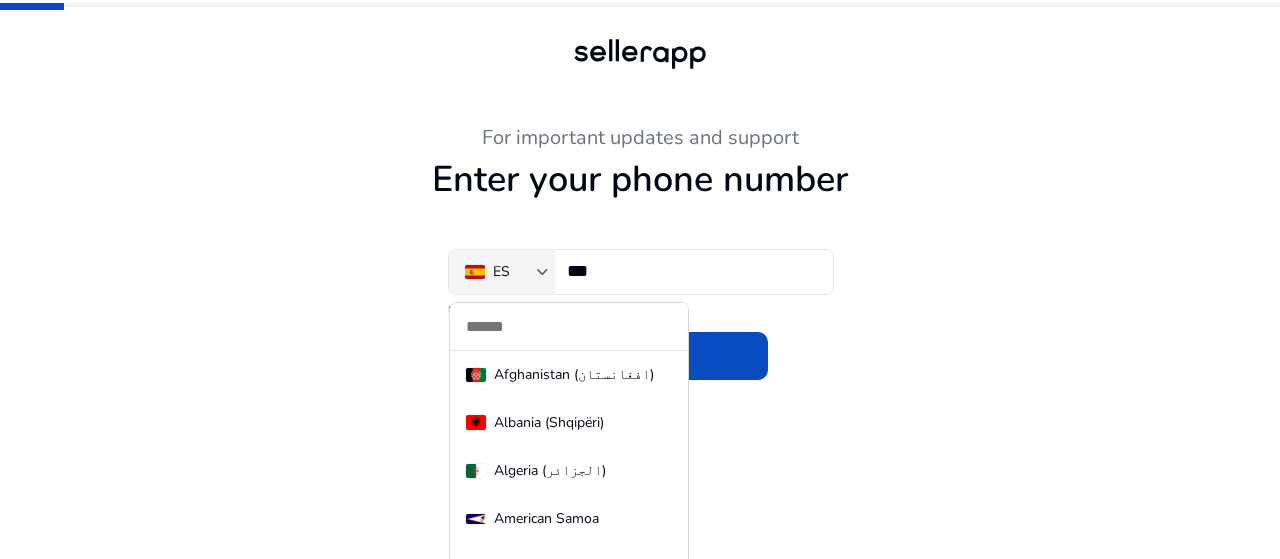 scroll, scrollTop: 9517, scrollLeft: 0, axis: vertical 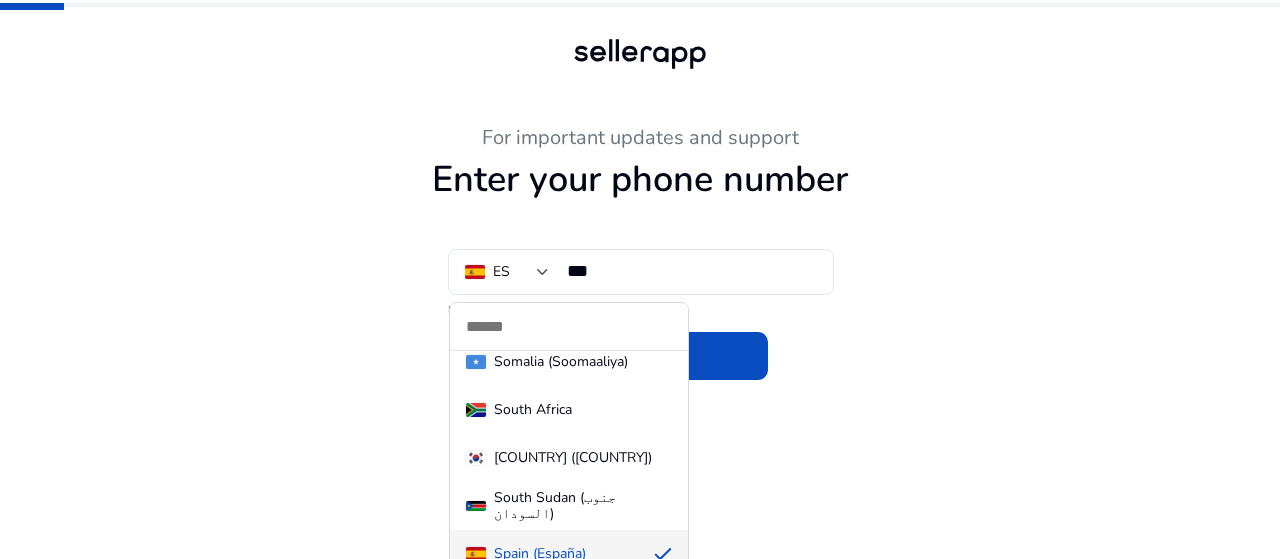 click at bounding box center (569, 326) 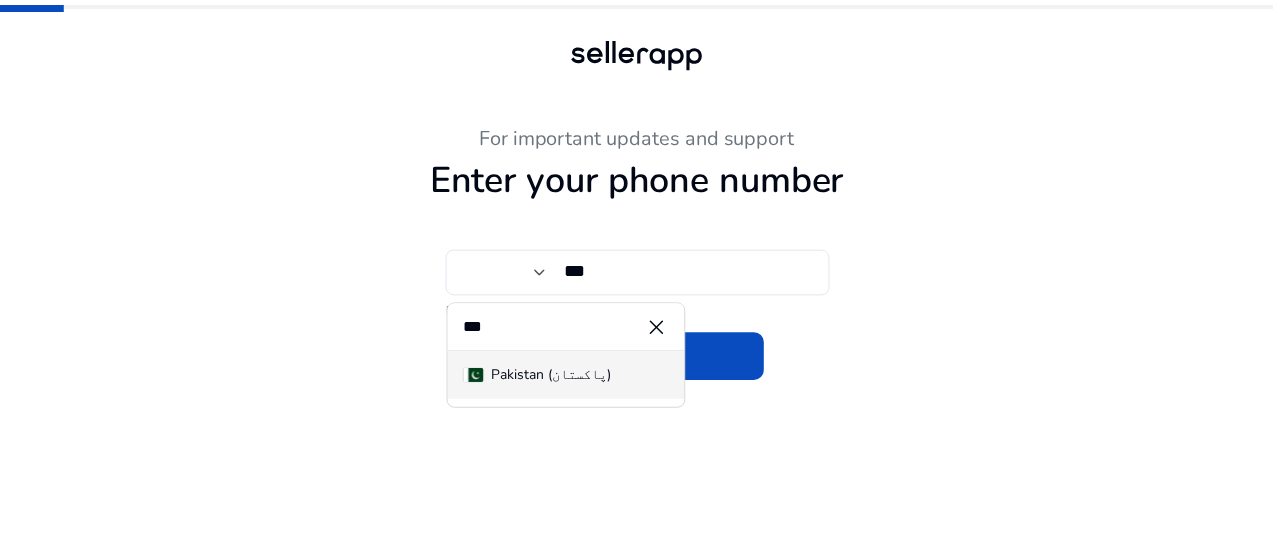scroll, scrollTop: 0, scrollLeft: 0, axis: both 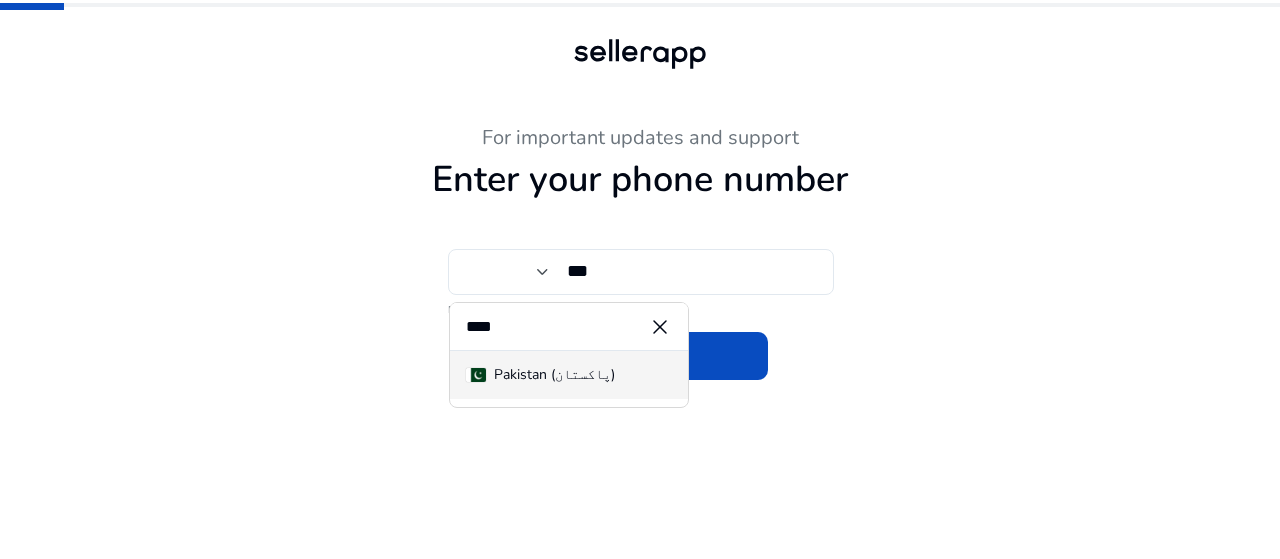 type on "****" 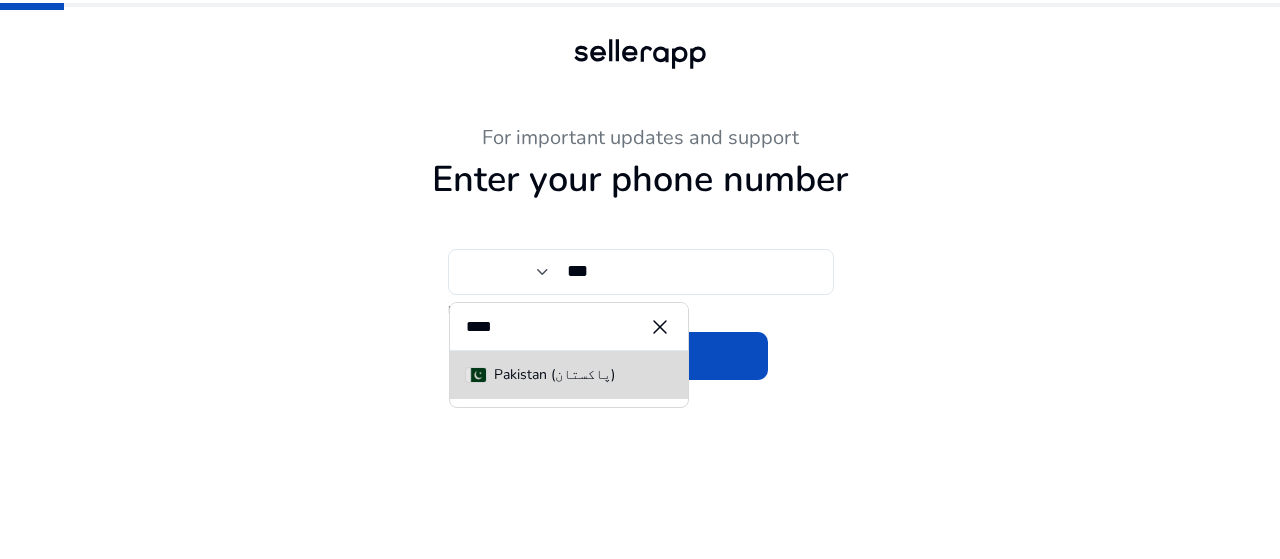 click on "Pakistan (‫پاکستان‬‎)" at bounding box center (554, 375) 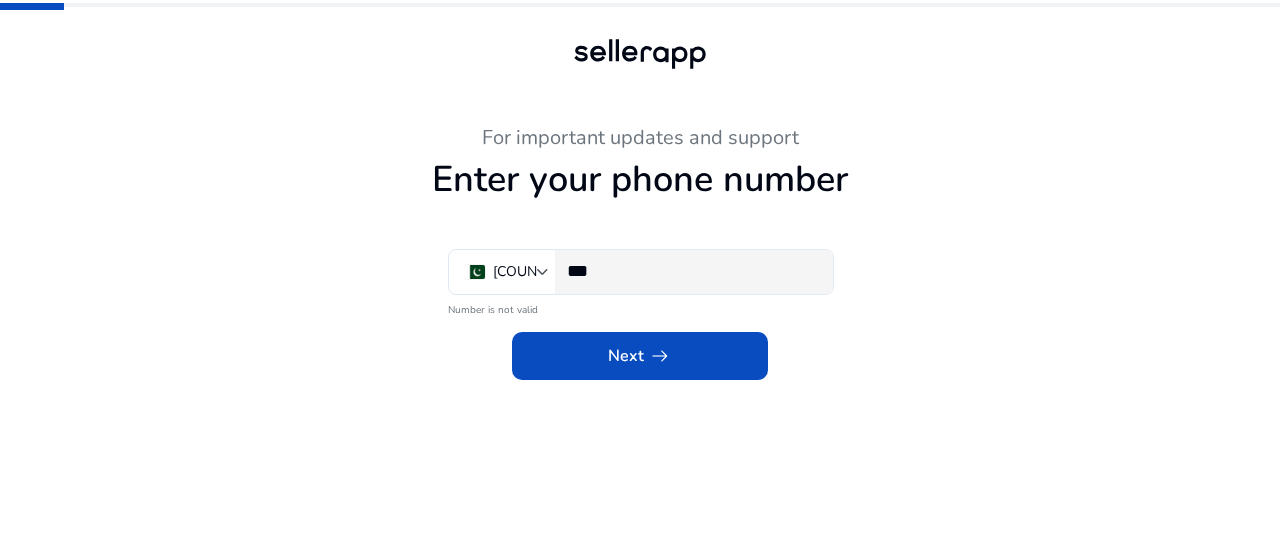 click on "***" 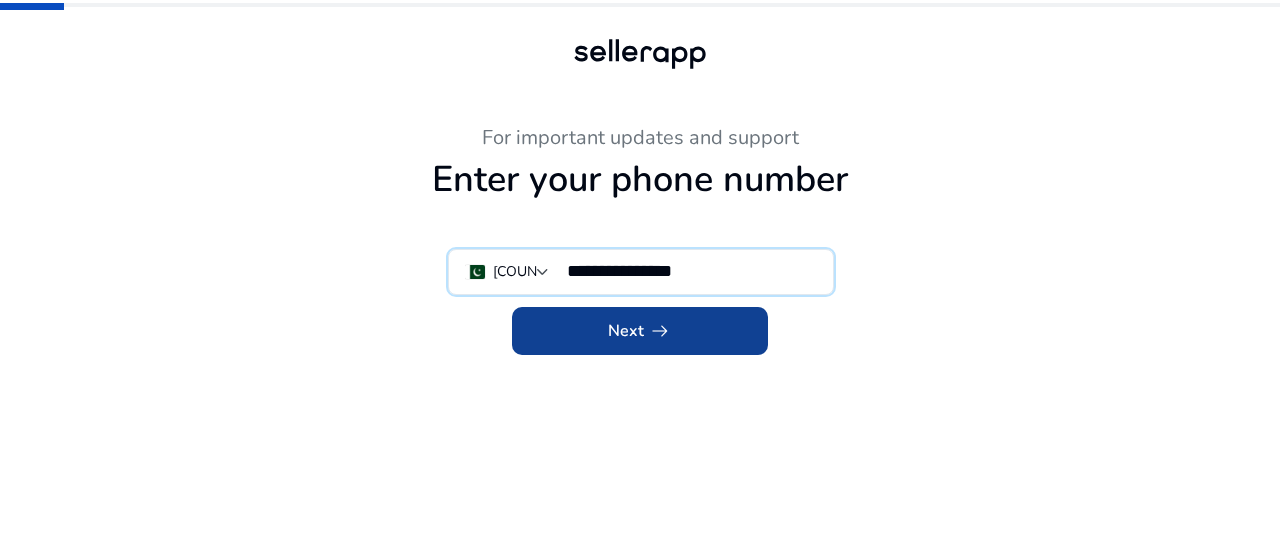 type on "**********" 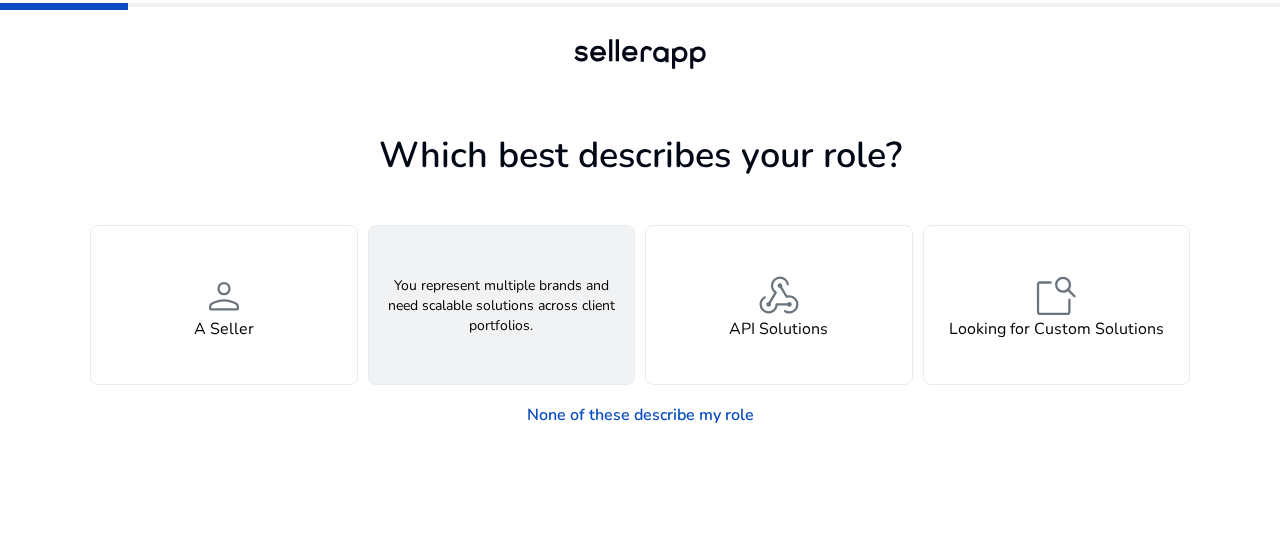 click on "An Agency" 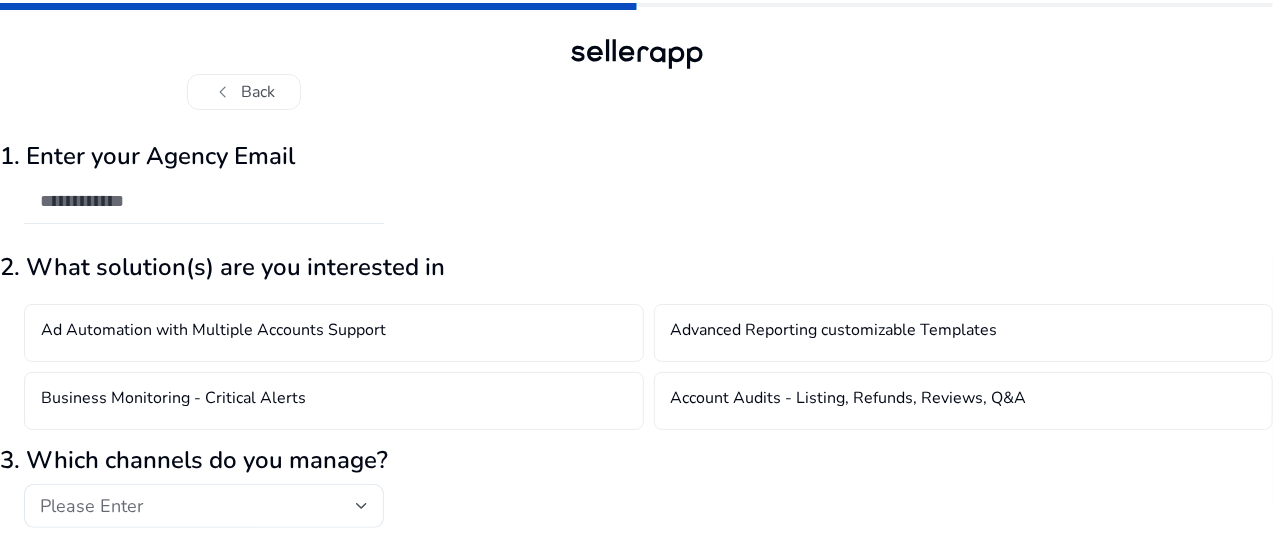 click 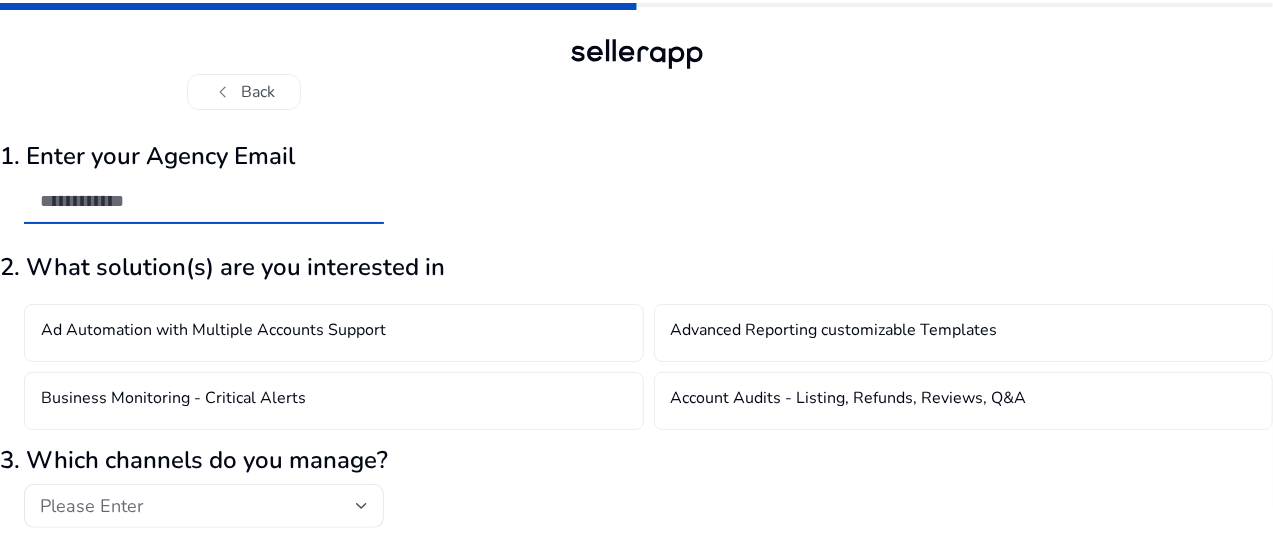 click at bounding box center [204, 201] 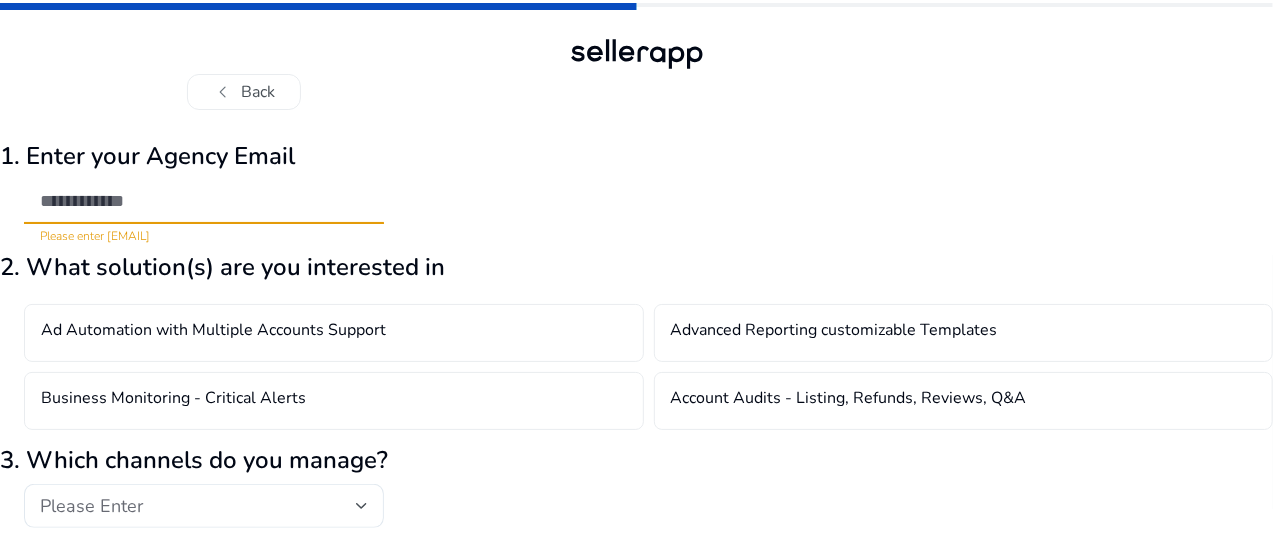 paste on "**********" 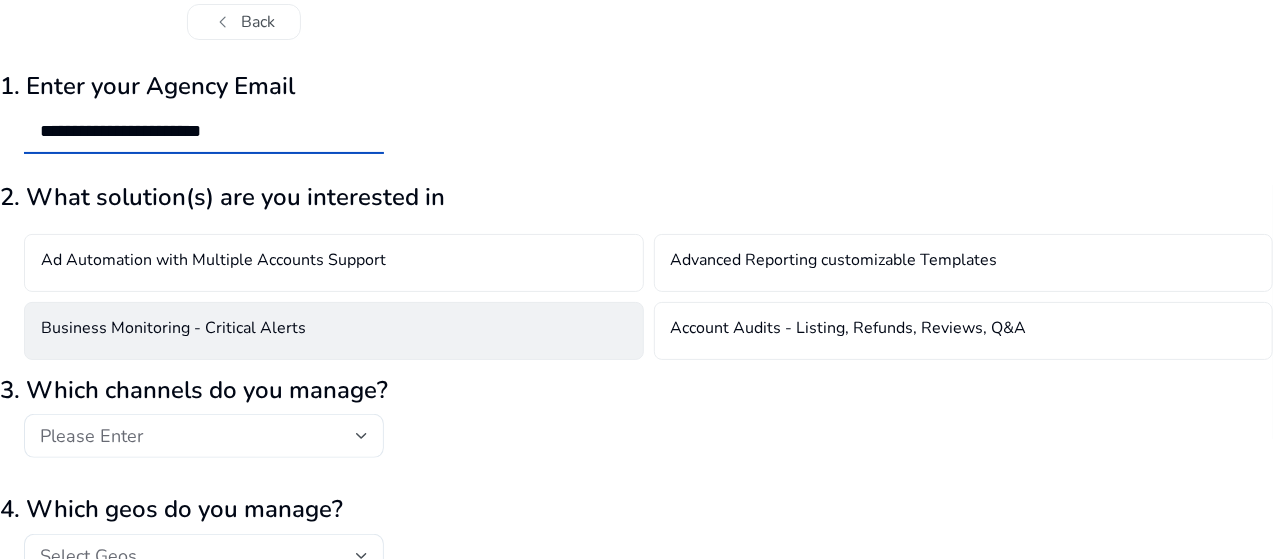 scroll, scrollTop: 100, scrollLeft: 0, axis: vertical 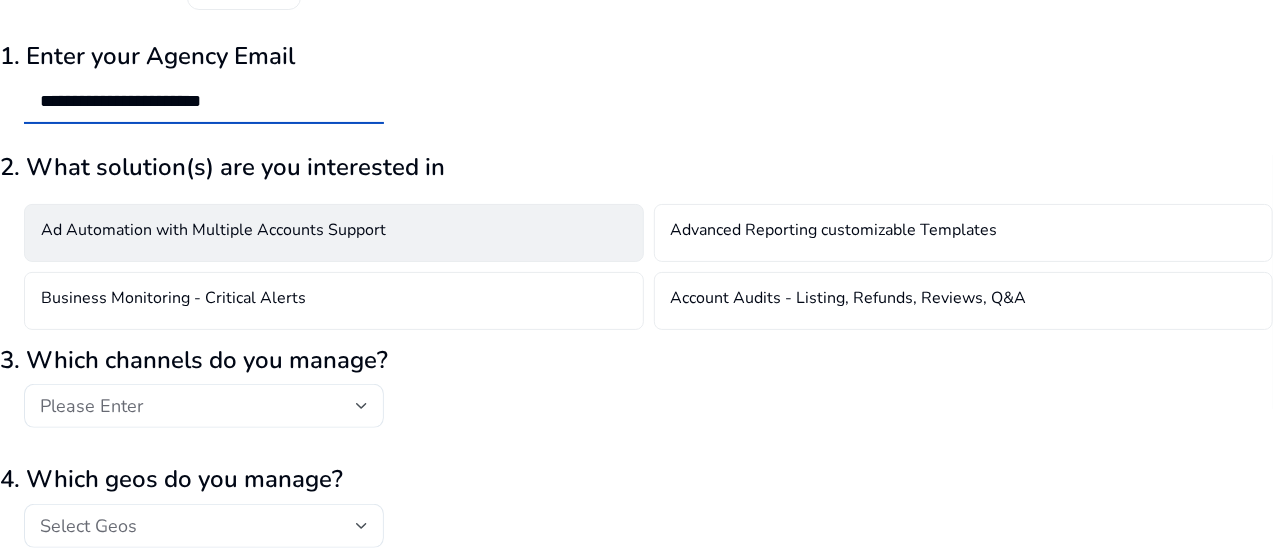 type on "**********" 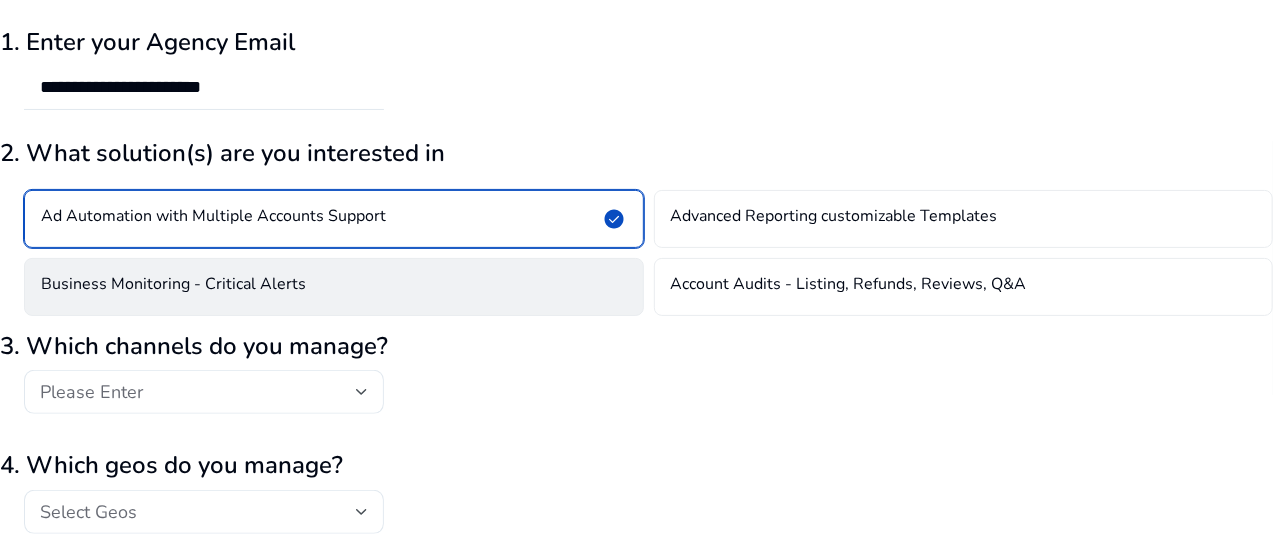 scroll, scrollTop: 200, scrollLeft: 0, axis: vertical 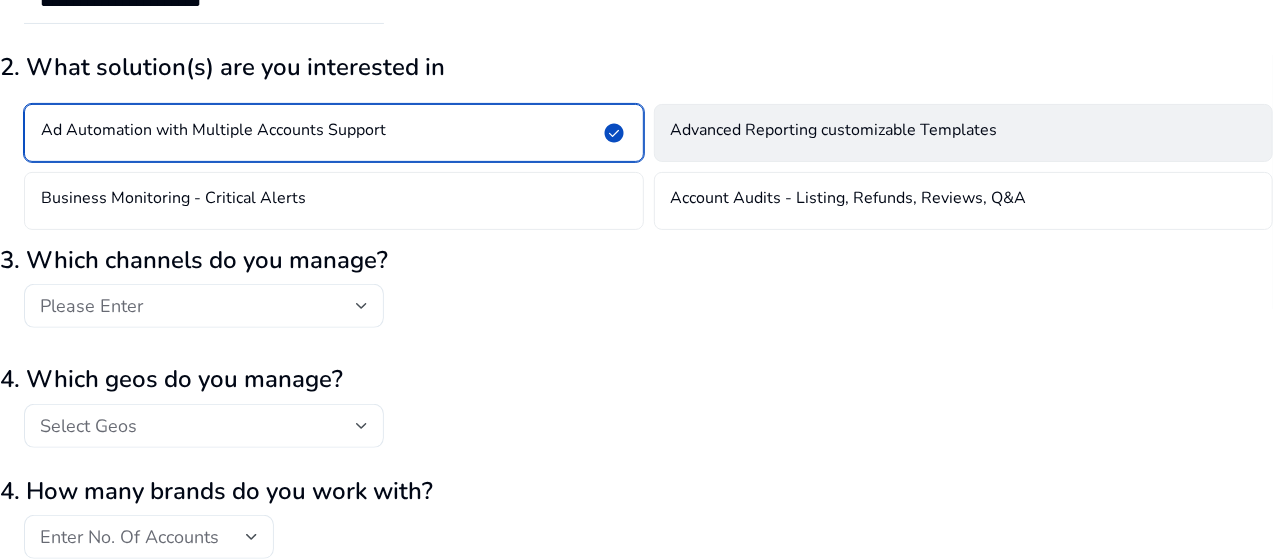 click on "Advanced Reporting customizable Templates" 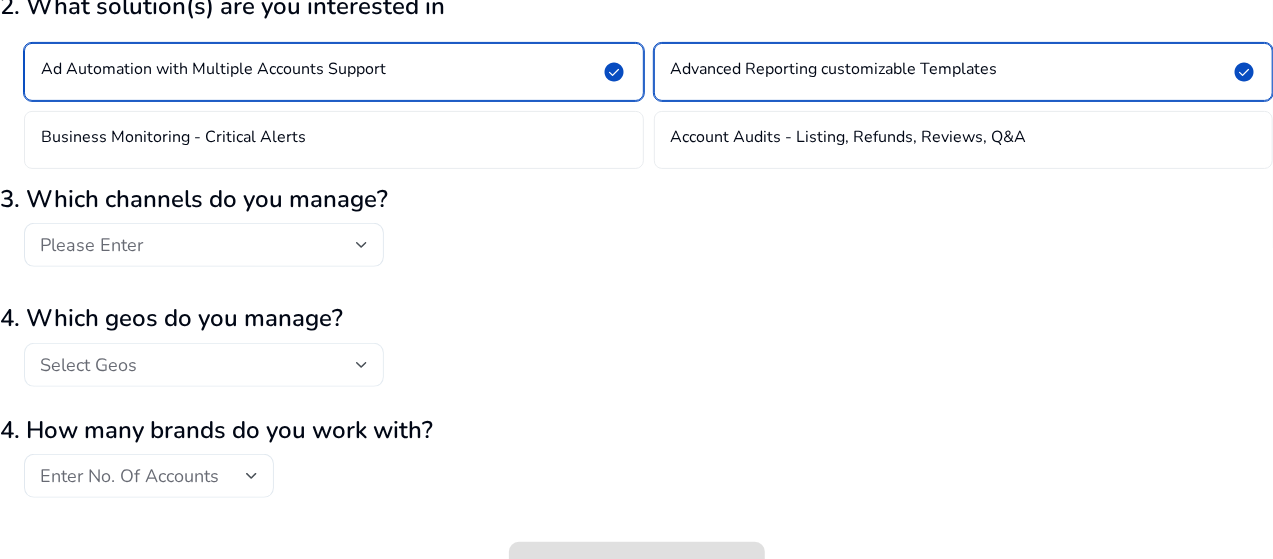 scroll, scrollTop: 291, scrollLeft: 0, axis: vertical 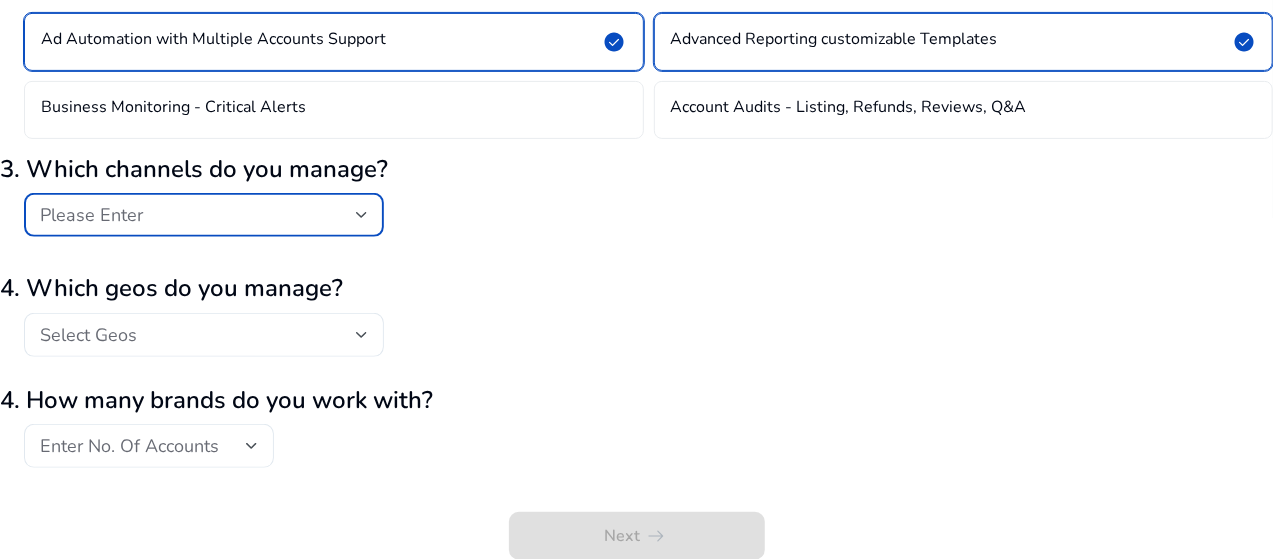 click on "Please Enter" at bounding box center [198, 215] 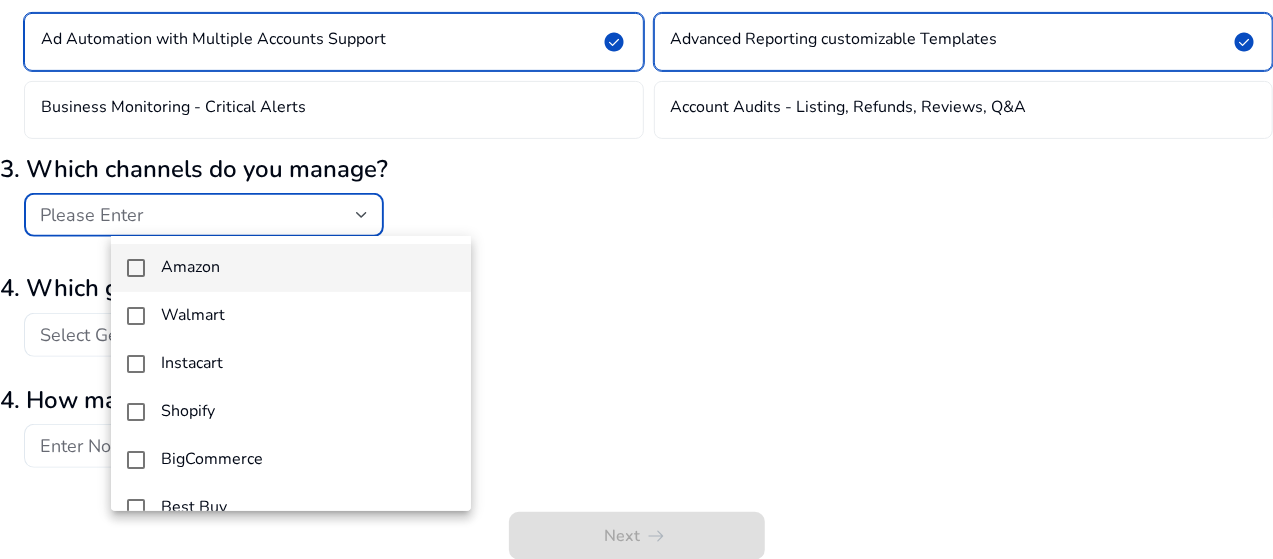 click on "Amazon" at bounding box center (308, 267) 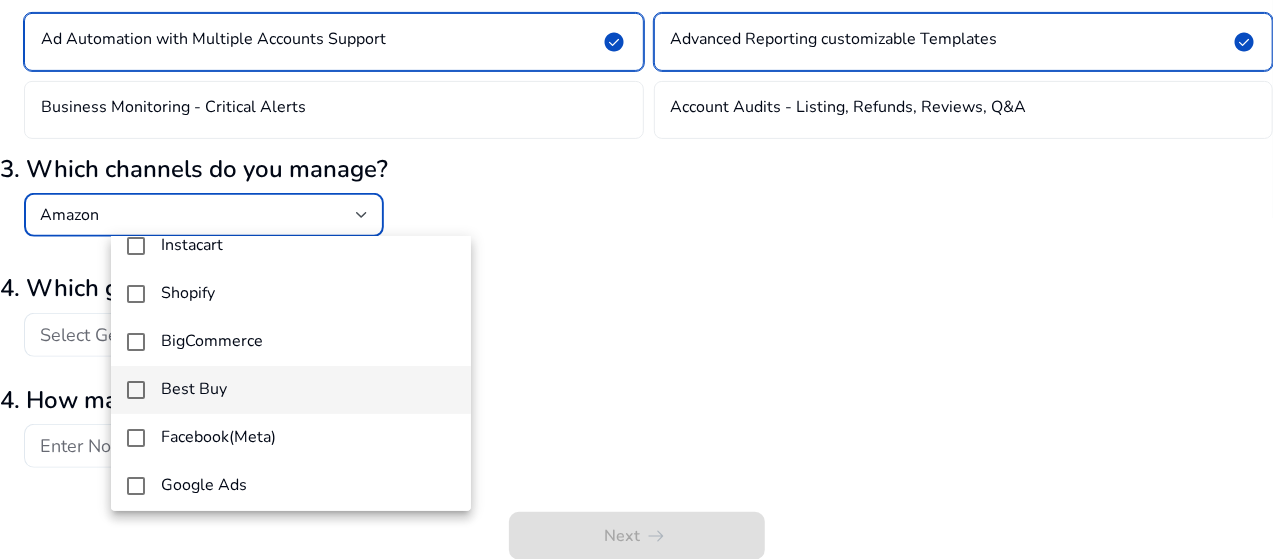 scroll, scrollTop: 72, scrollLeft: 0, axis: vertical 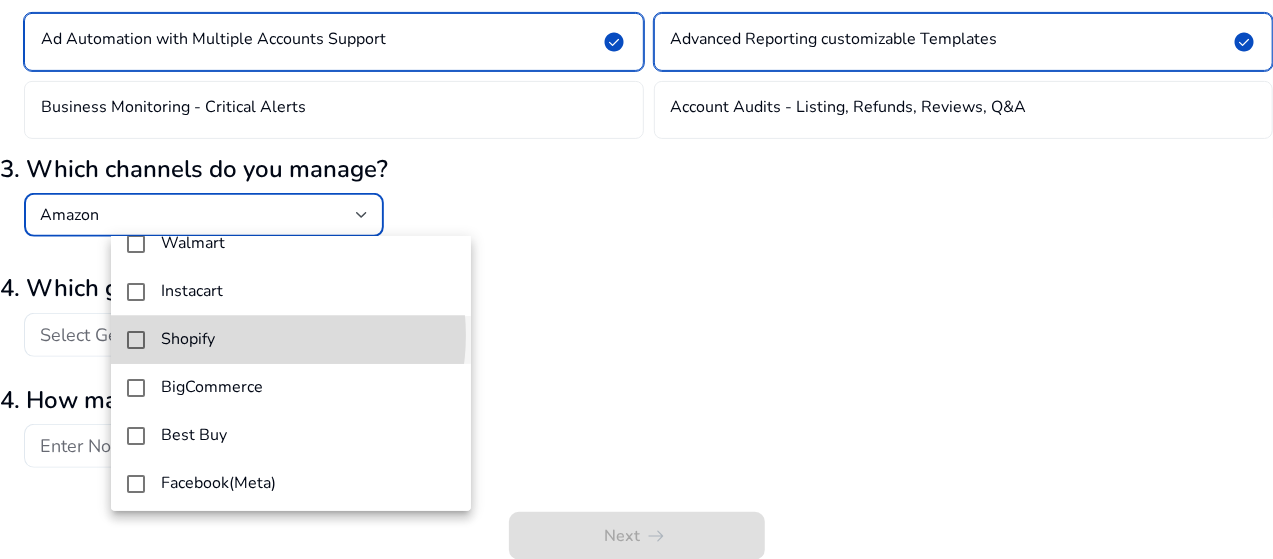 click on "Shopify" at bounding box center [308, 339] 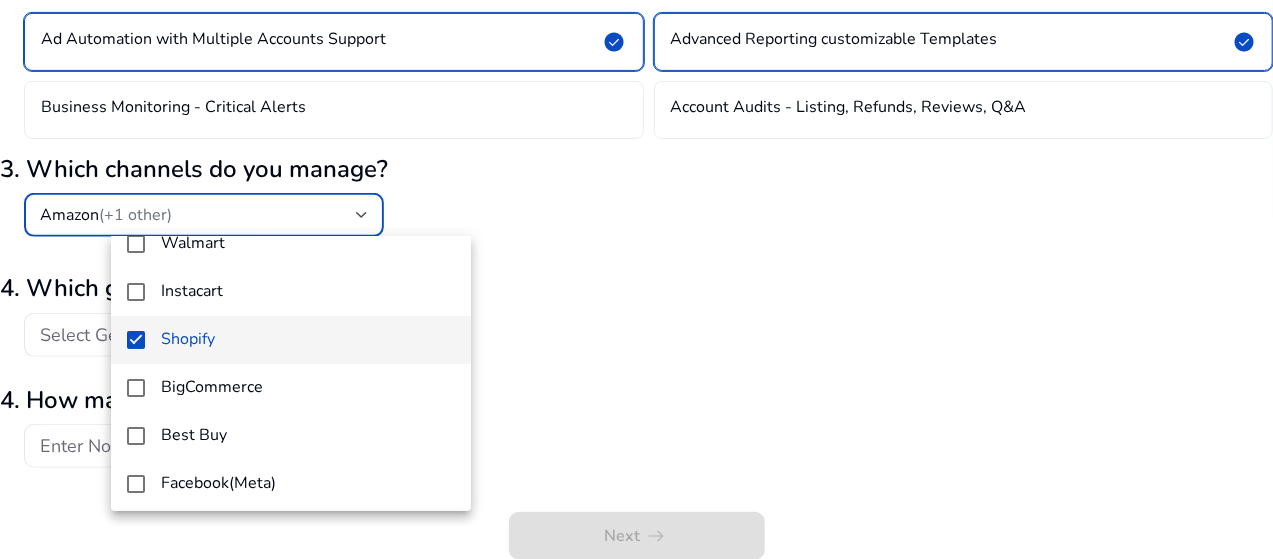 click at bounding box center (636, 279) 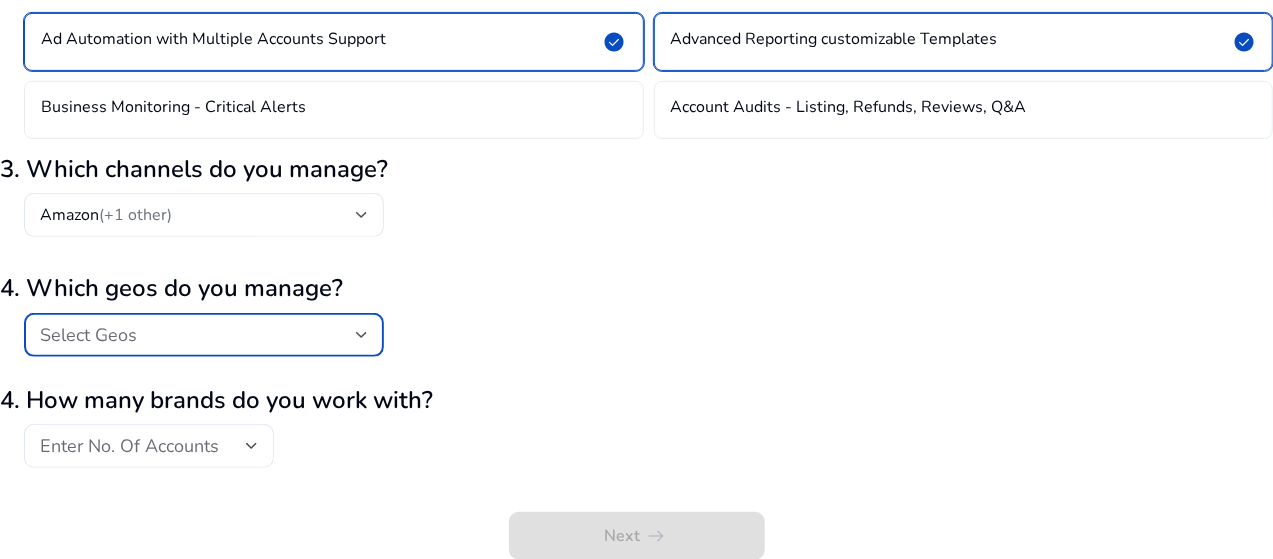 click on "Select Geos" at bounding box center (88, 335) 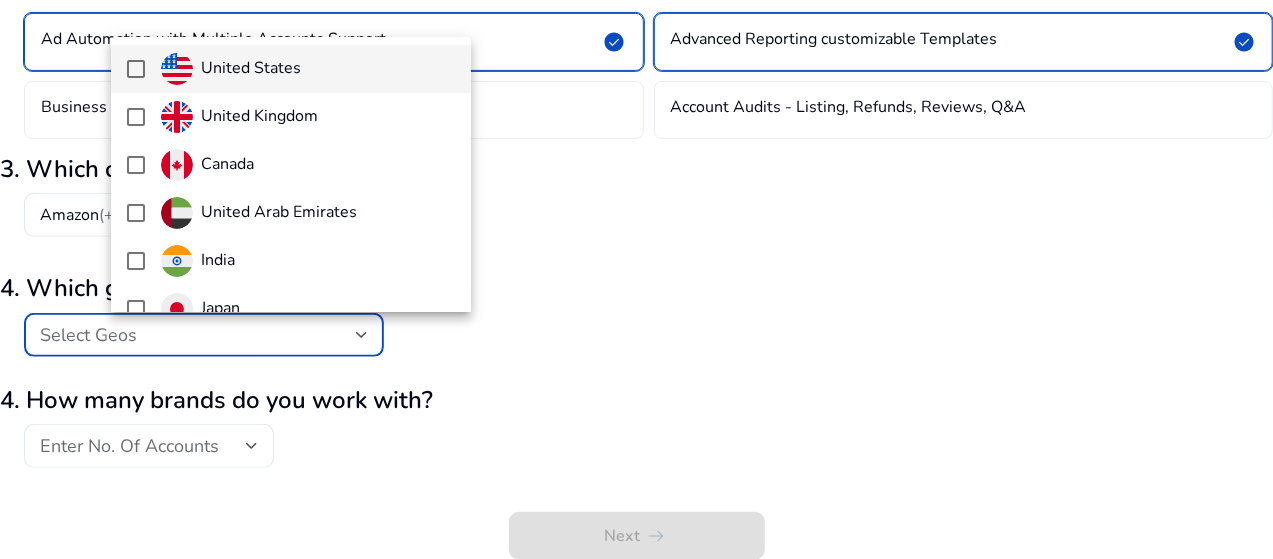 click at bounding box center [636, 279] 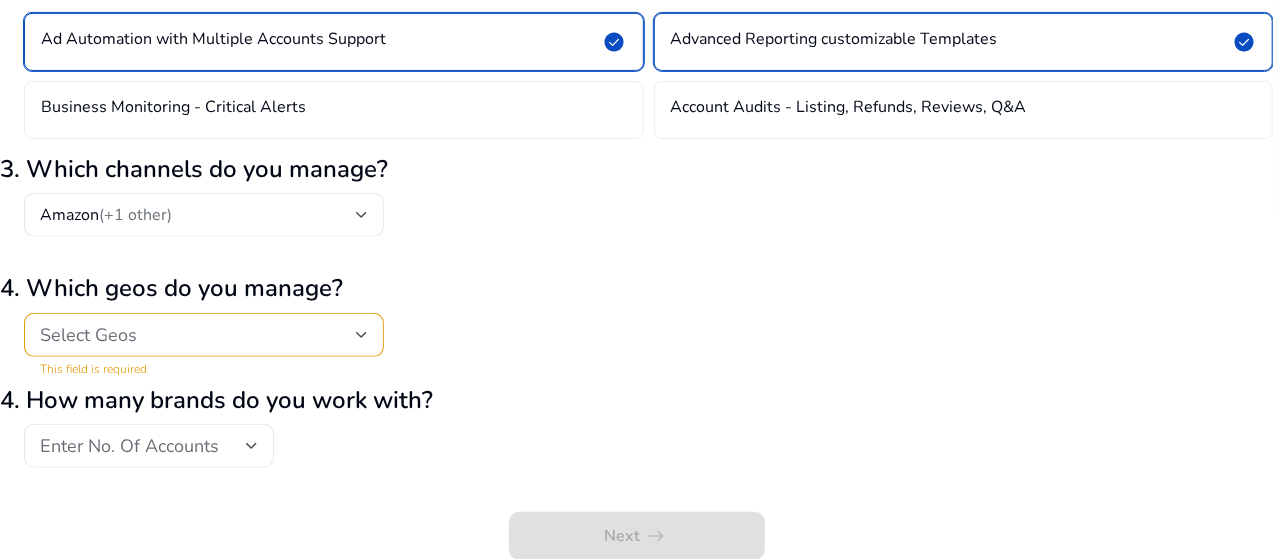 click on "Select Geos" at bounding box center (198, 335) 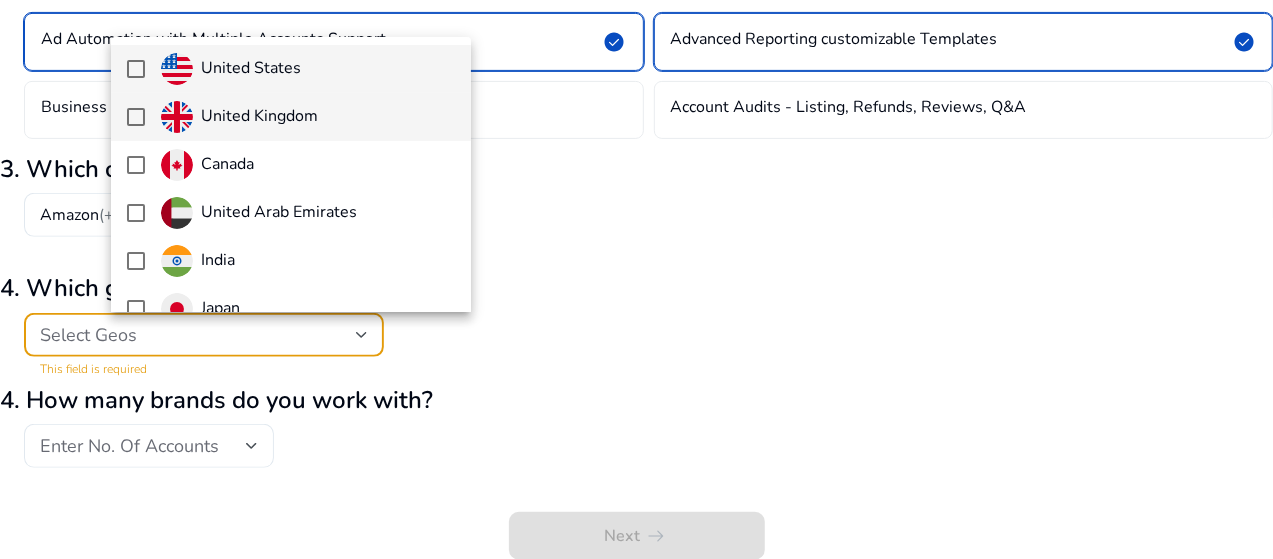 click on "United Kingdom" at bounding box center (308, 117) 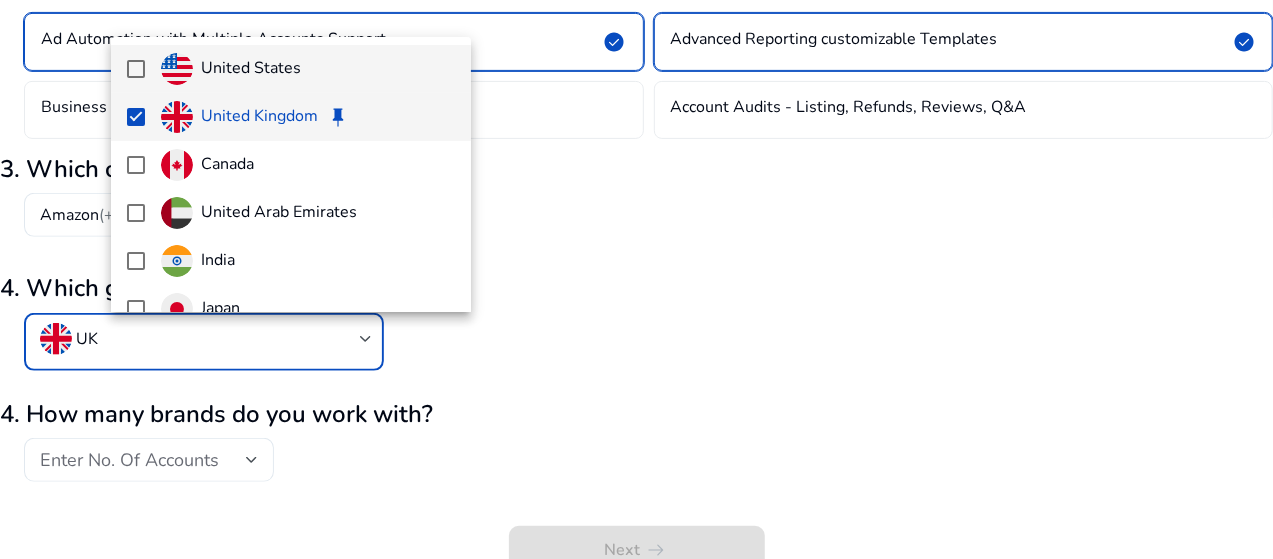 click on "United States" at bounding box center (308, 69) 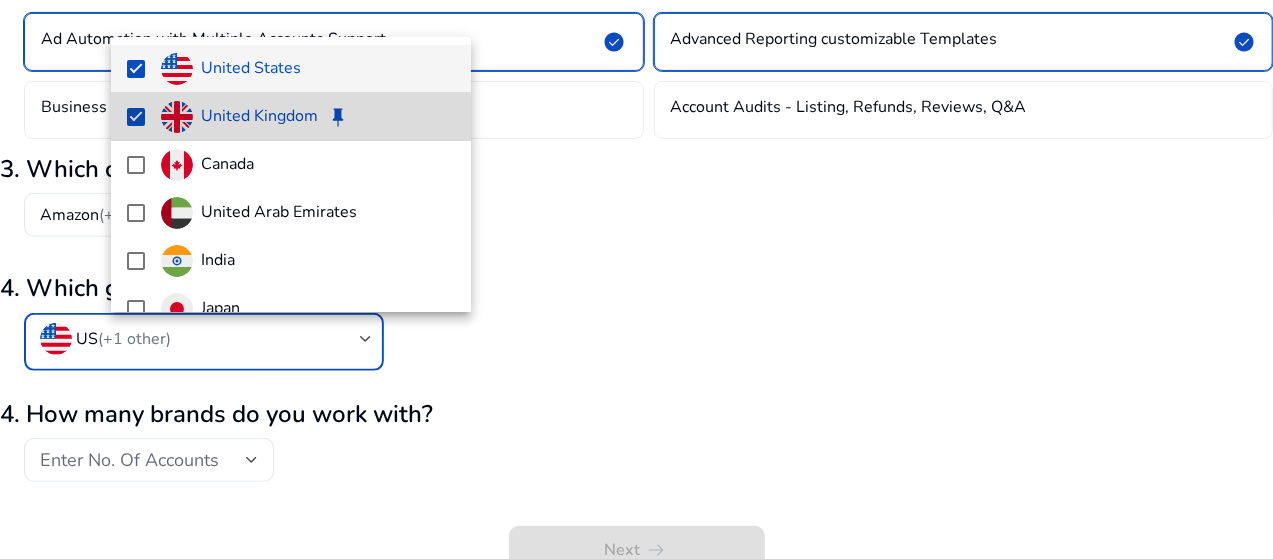 click on "keep" at bounding box center [338, 117] 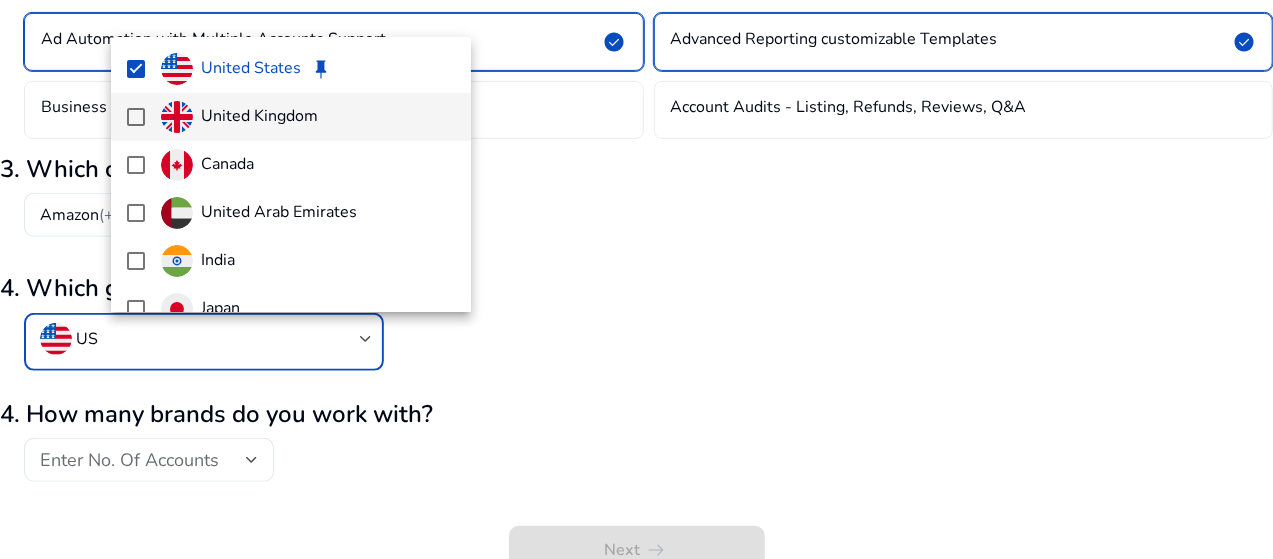 click on "United Kingdom" at bounding box center (259, 116) 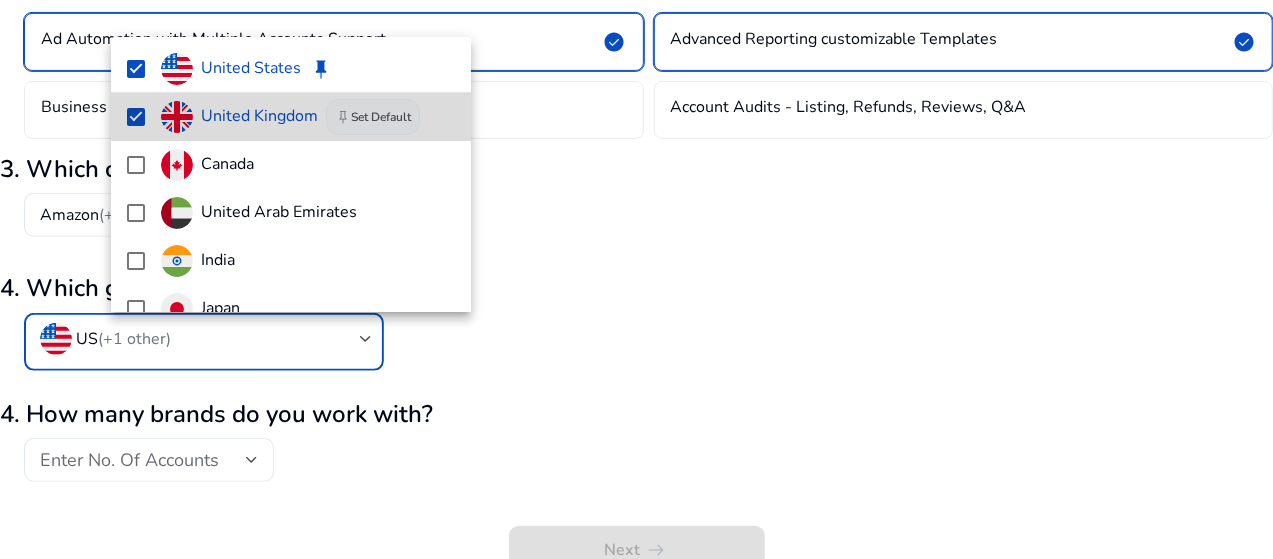 click on "keep   Set Default" at bounding box center [373, 117] 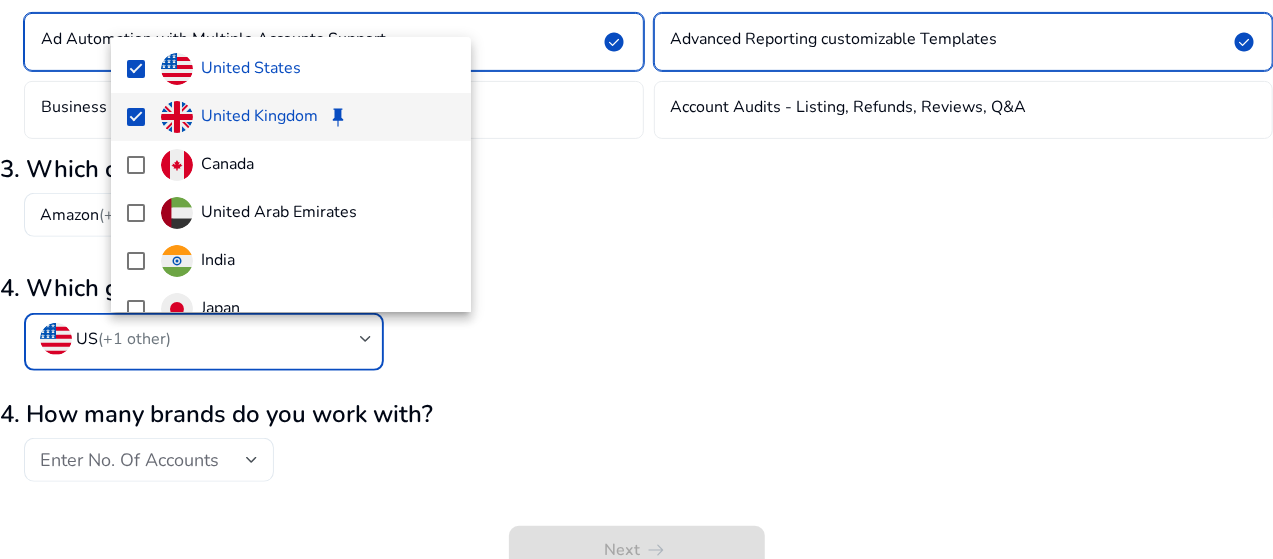 click at bounding box center [636, 279] 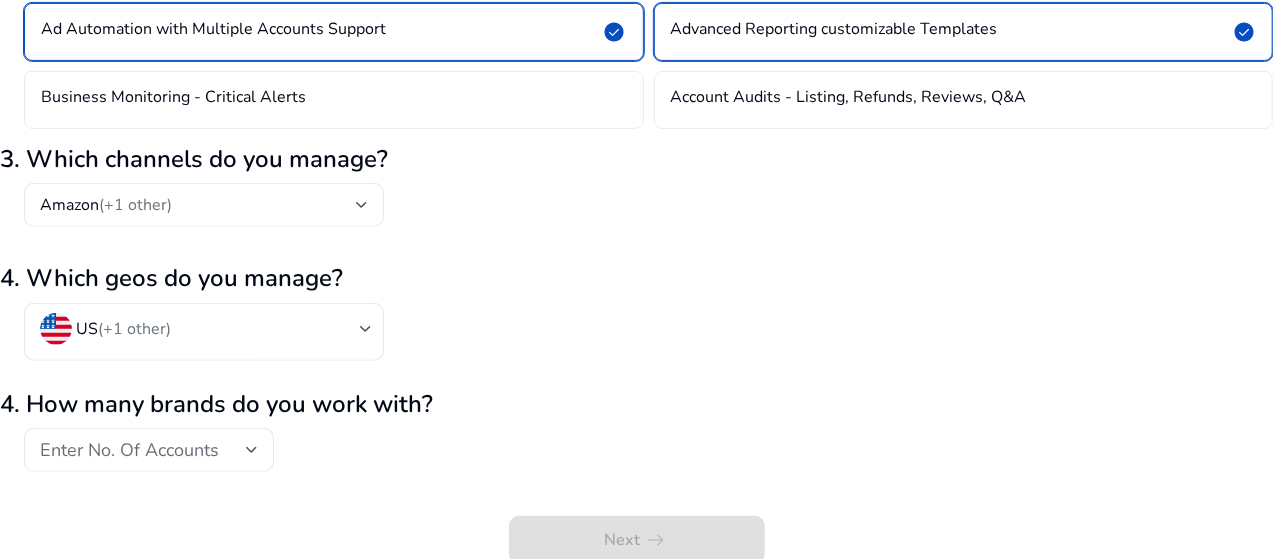 scroll, scrollTop: 305, scrollLeft: 0, axis: vertical 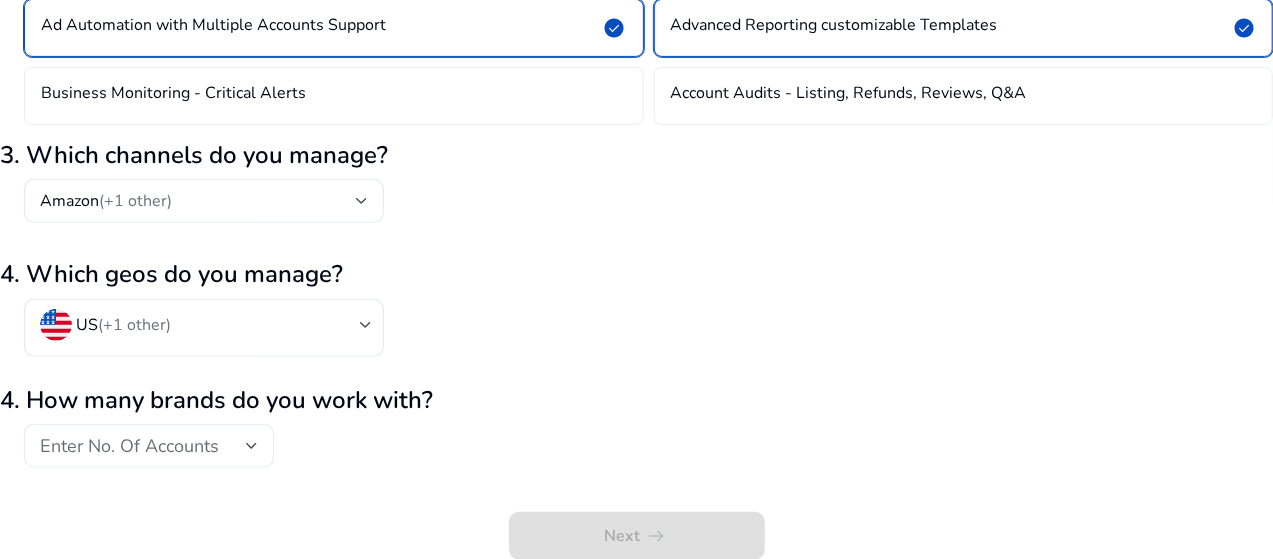 click on "Enter No. Of Accounts" at bounding box center [129, 446] 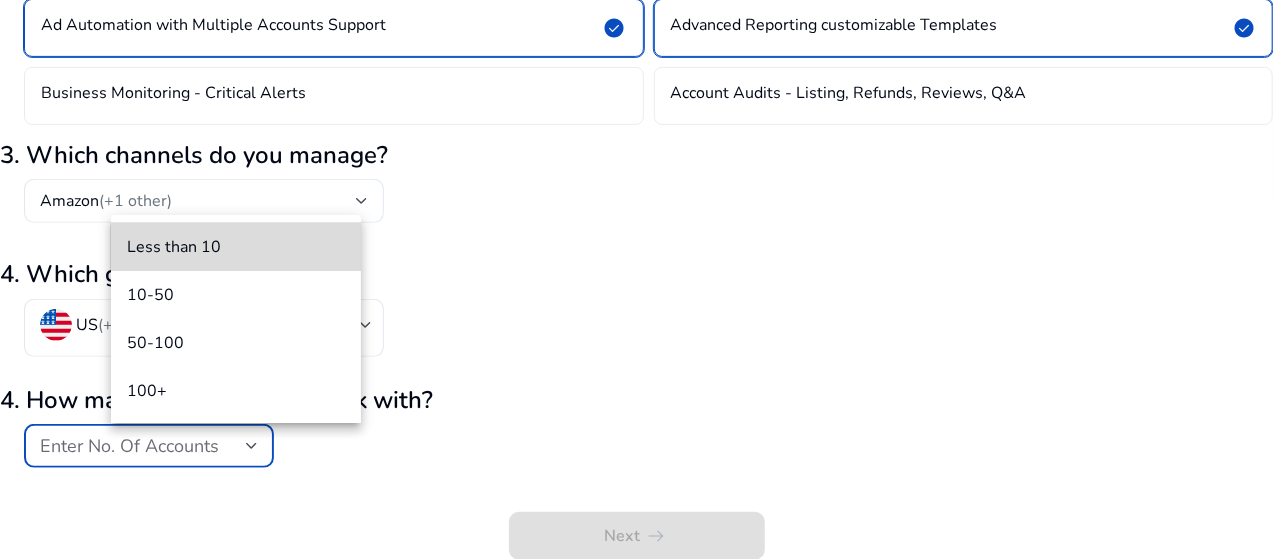 click on "Less than 10" at bounding box center (236, 247) 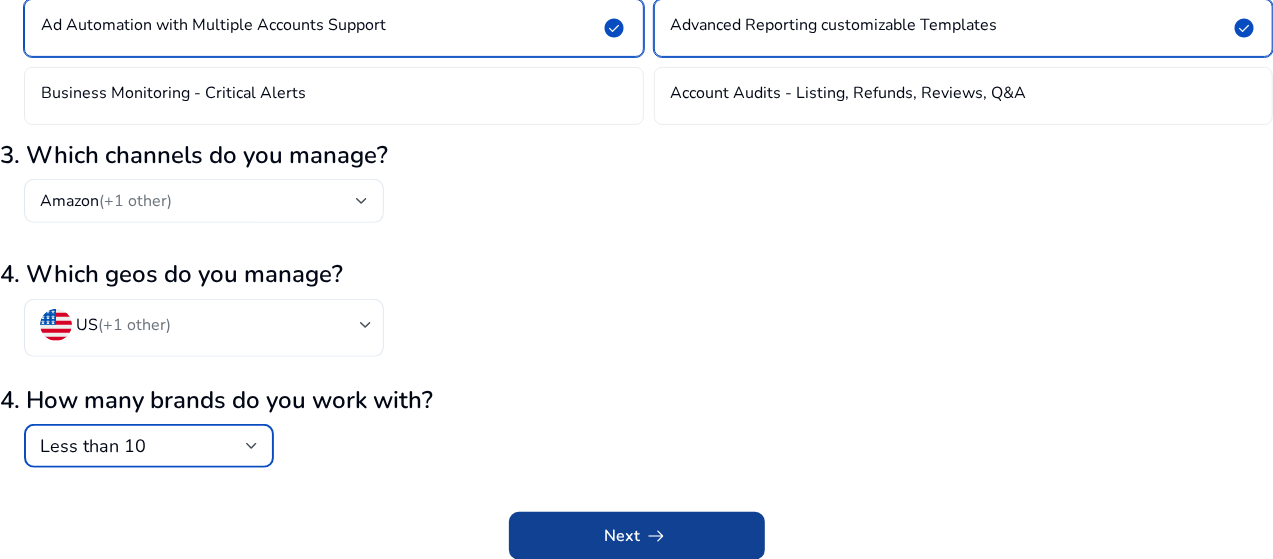 click 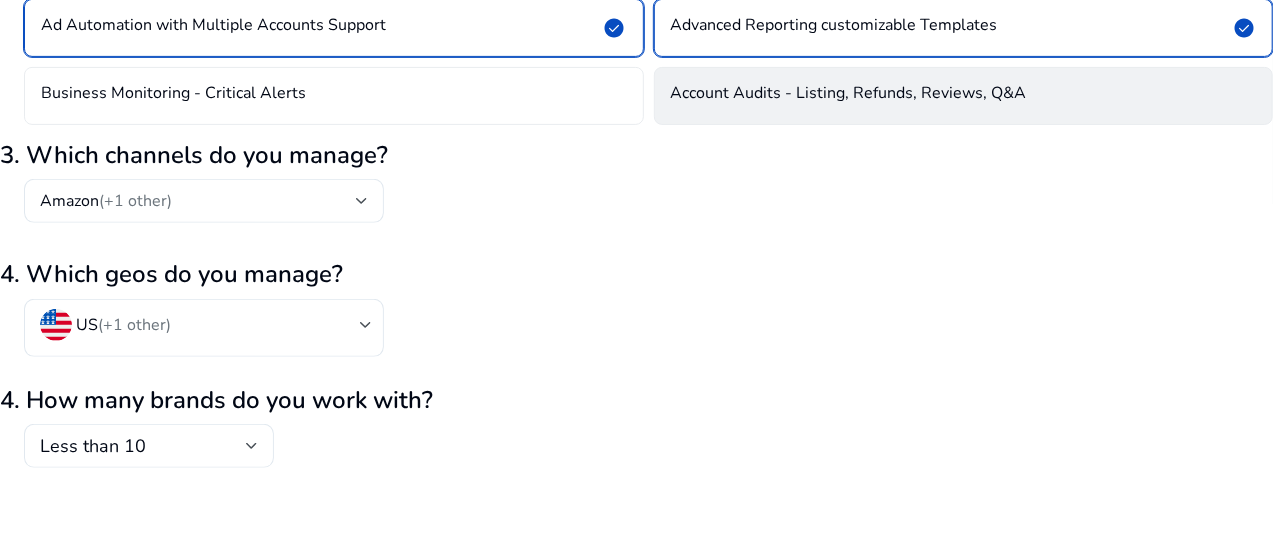 scroll, scrollTop: 13, scrollLeft: 0, axis: vertical 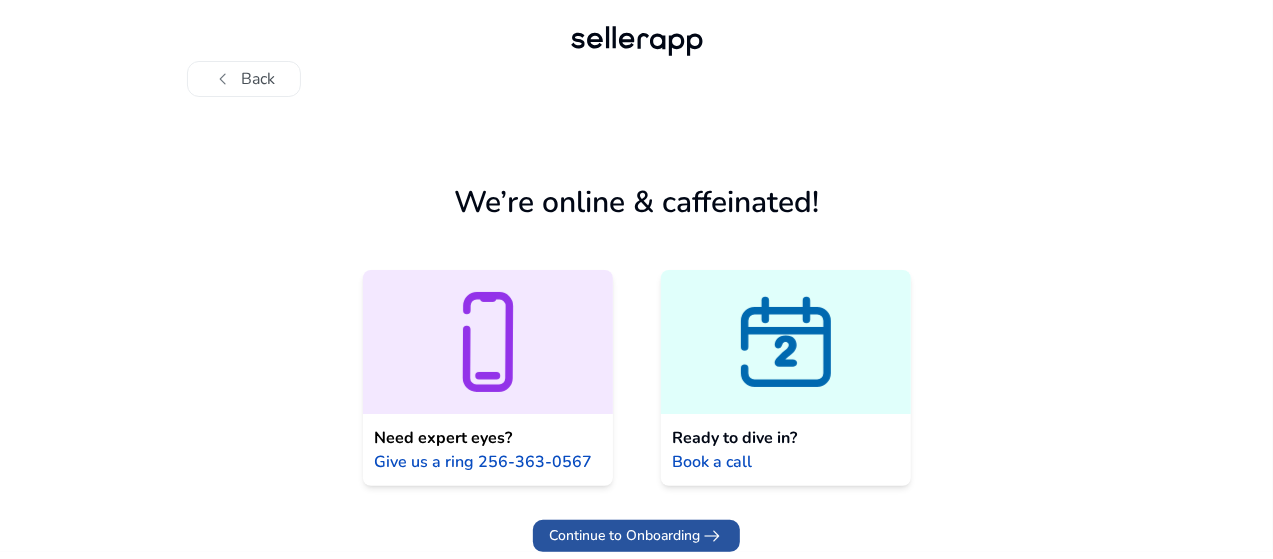 click on "Continue to Onboarding" 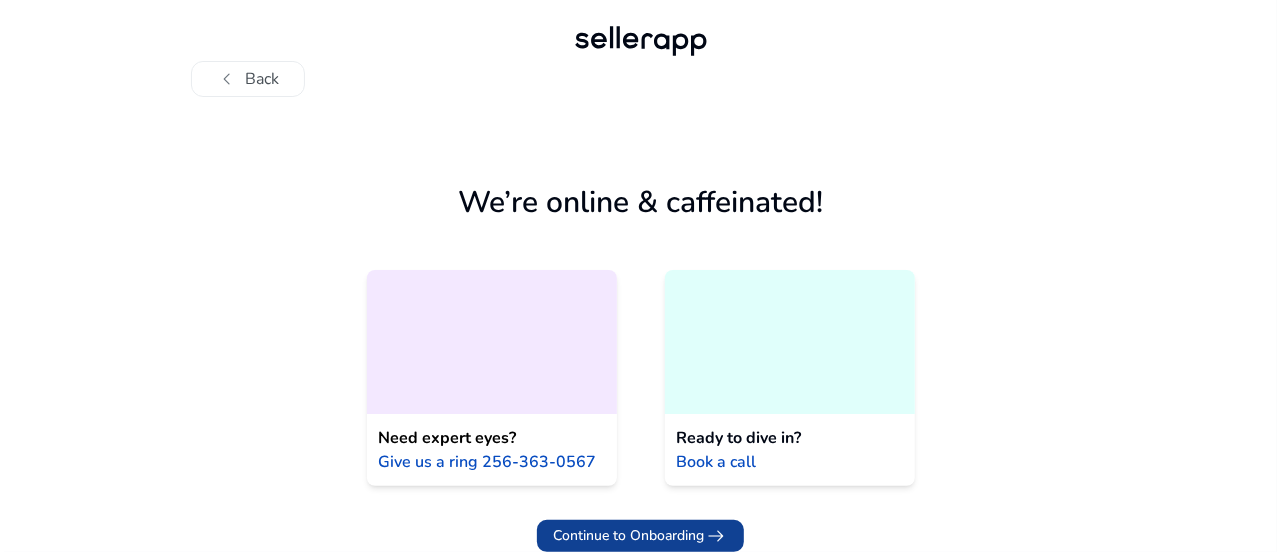 scroll, scrollTop: 0, scrollLeft: 0, axis: both 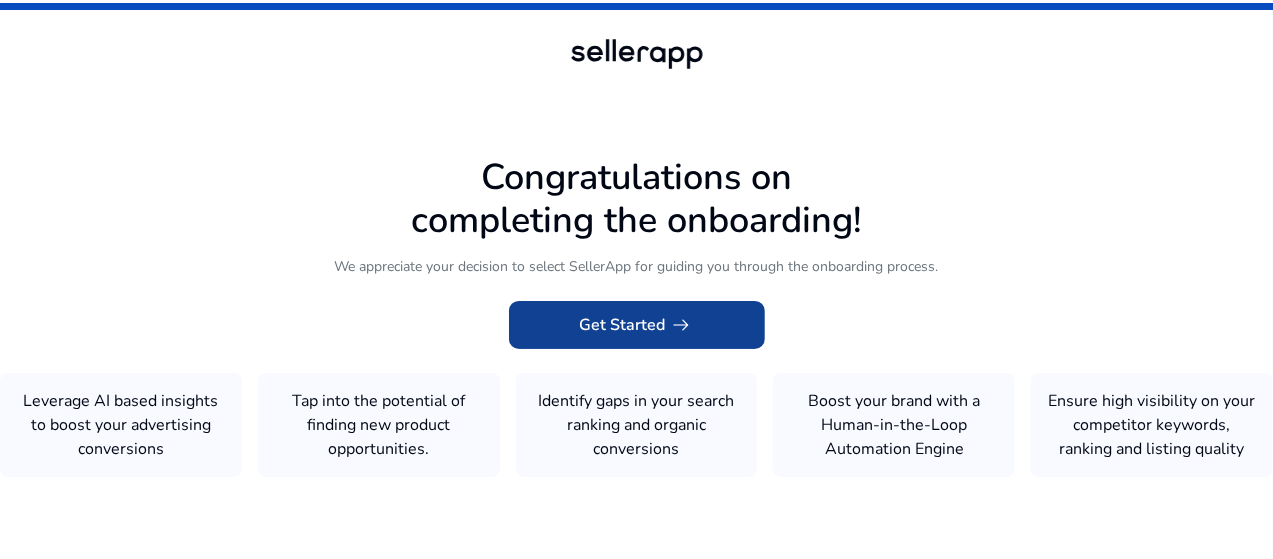 click on "Get Started   arrow_right_alt" 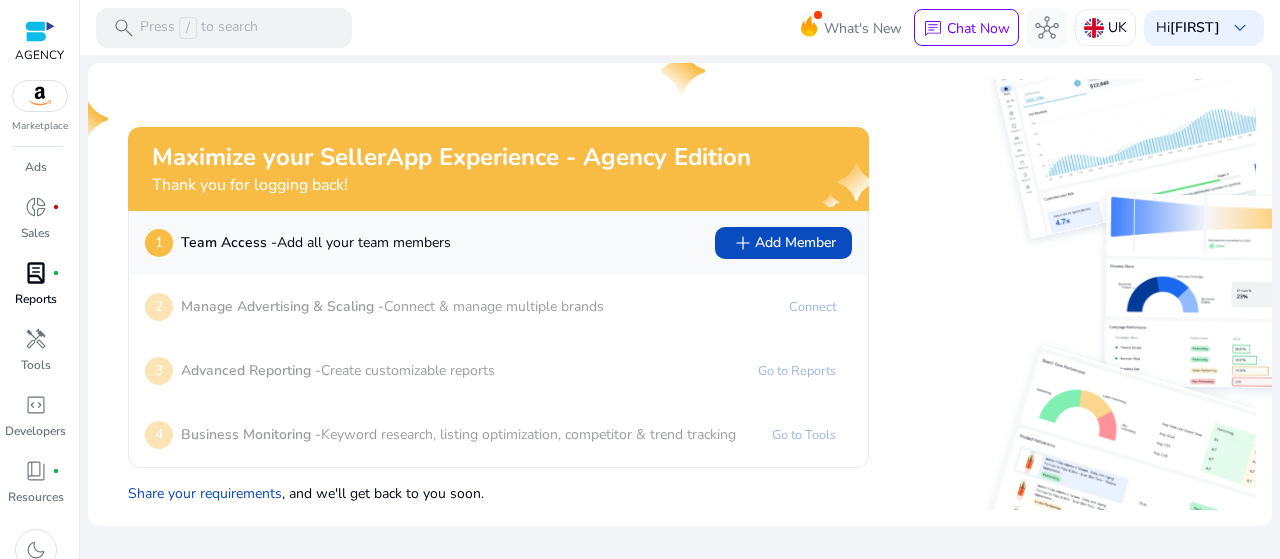 scroll, scrollTop: 0, scrollLeft: 0, axis: both 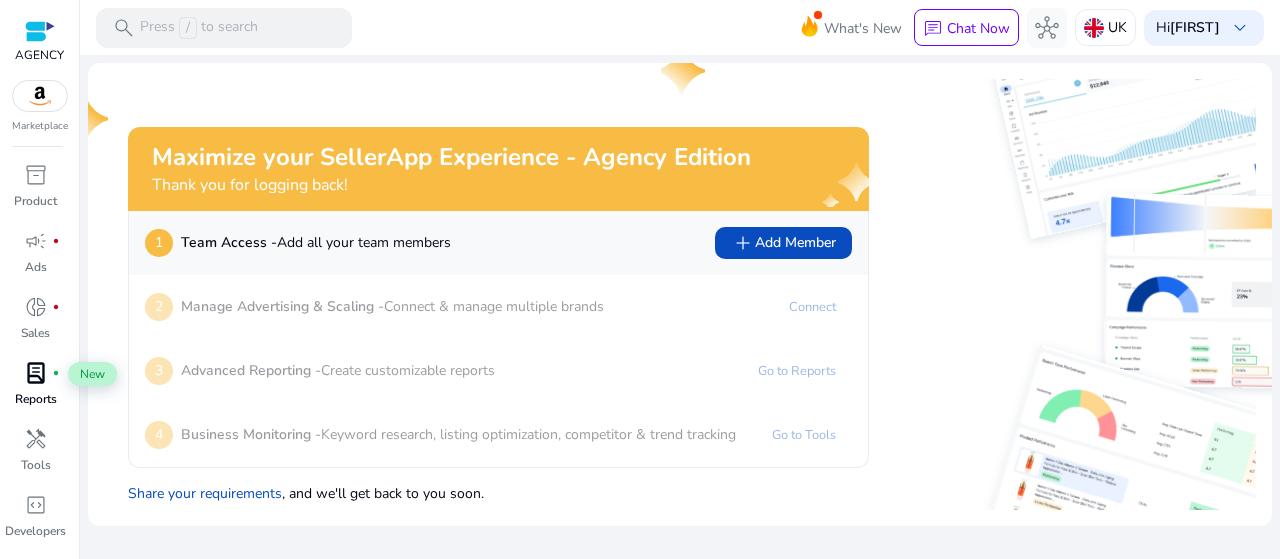 click on "lab_profile" at bounding box center (36, 373) 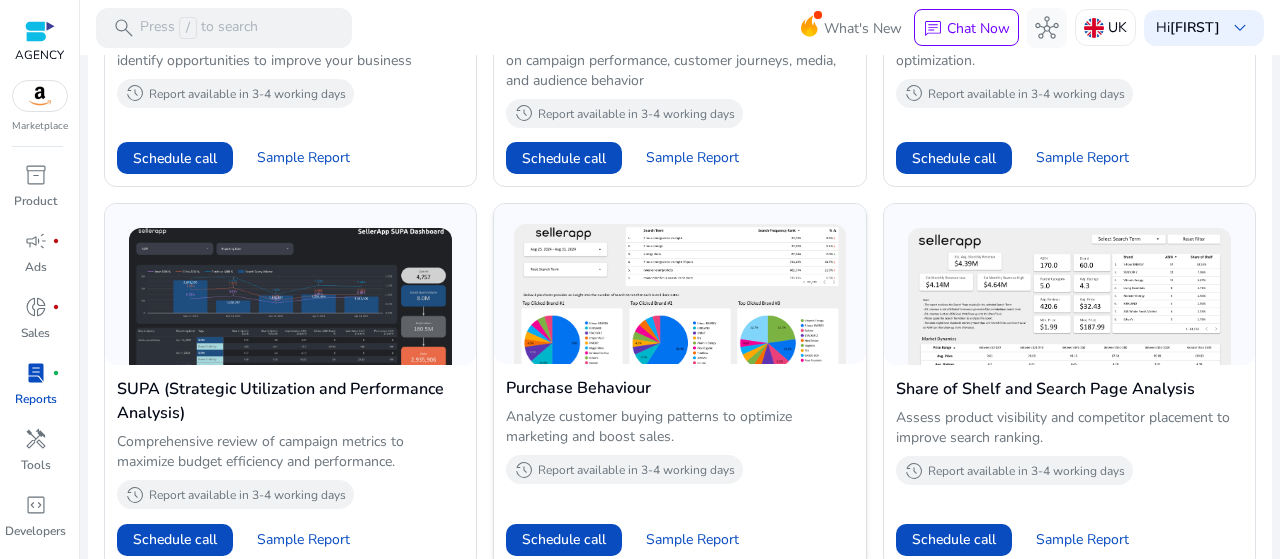scroll, scrollTop: 1000, scrollLeft: 0, axis: vertical 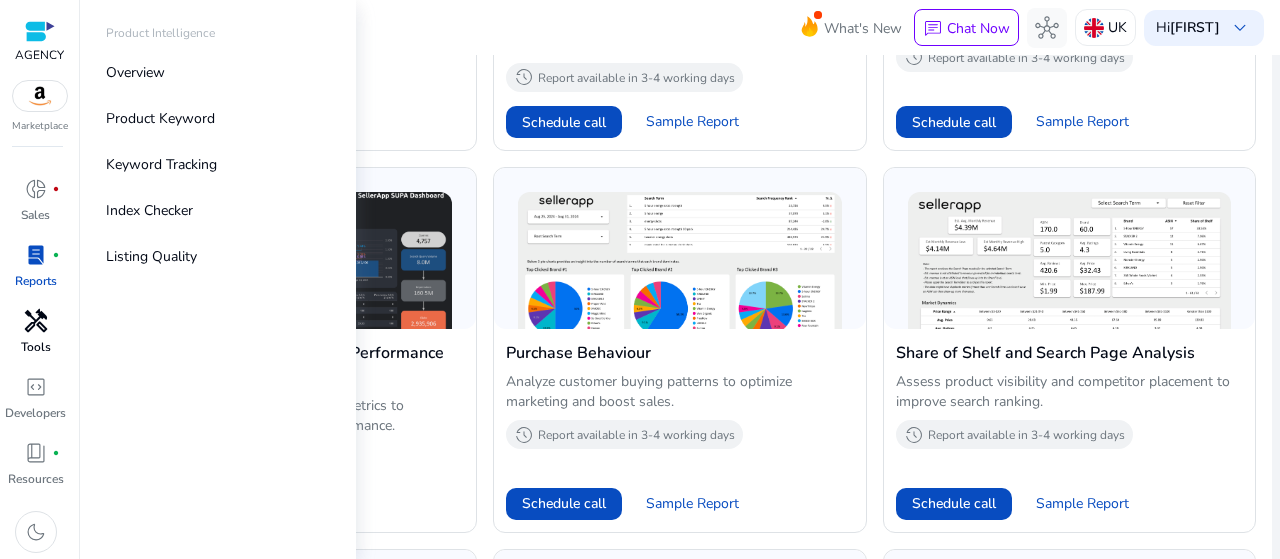 click on "handyman" at bounding box center (36, 321) 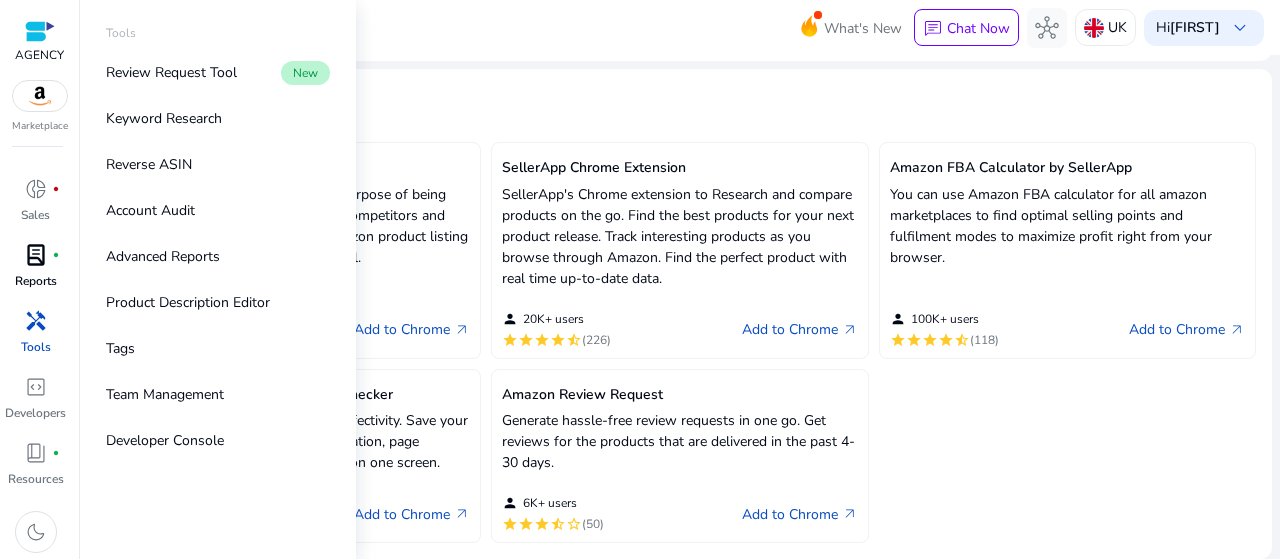 scroll, scrollTop: 0, scrollLeft: 0, axis: both 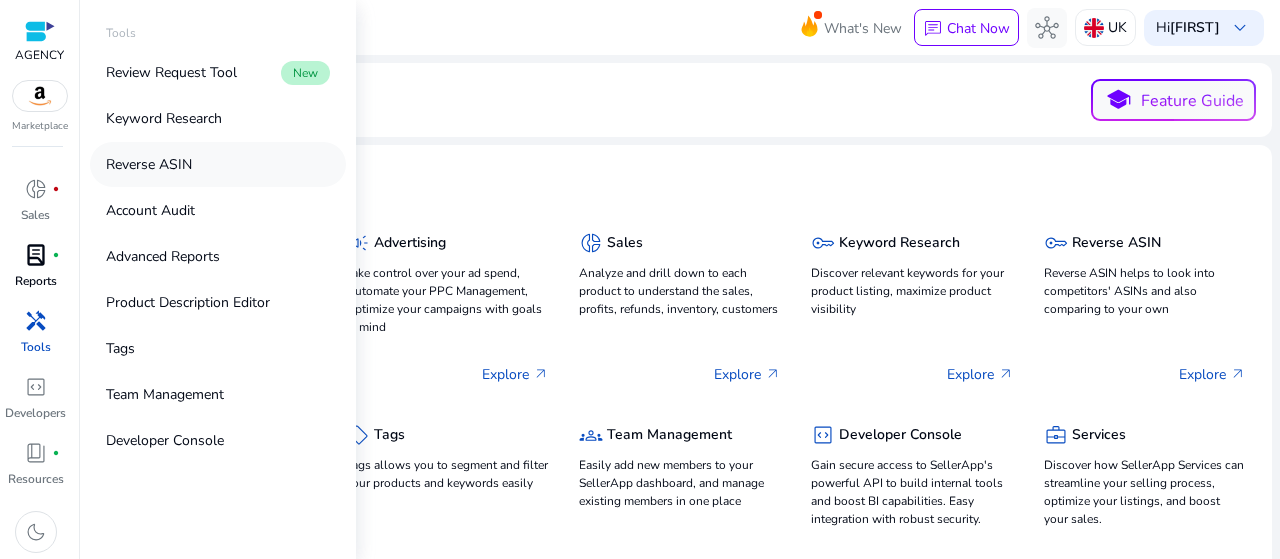 click on "Reverse ASIN" at bounding box center [149, 164] 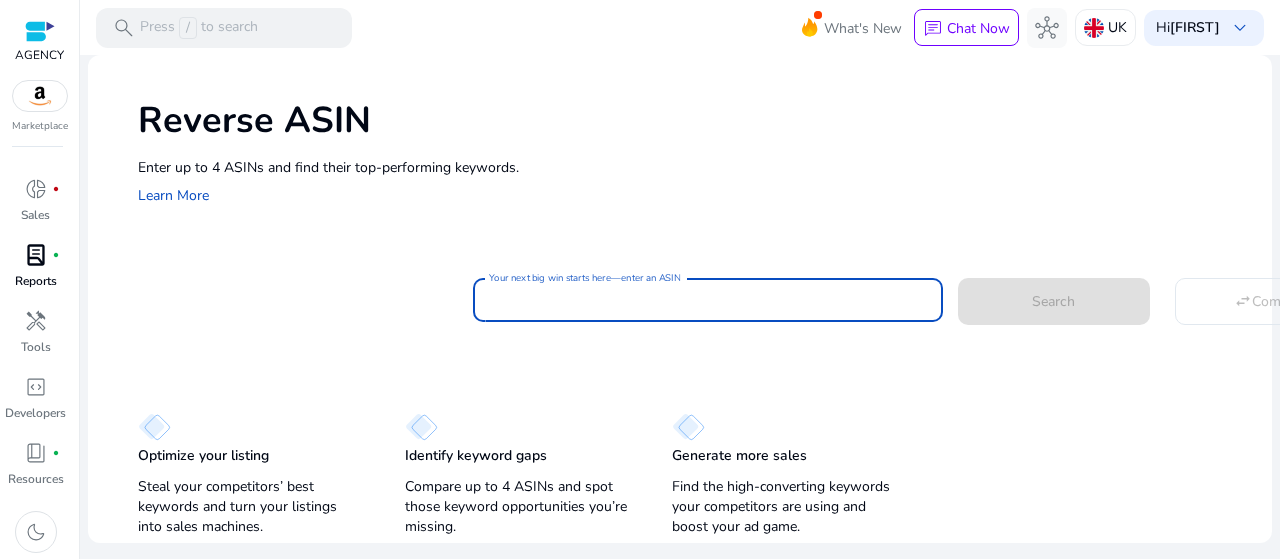 click on "Your next big win starts here—enter an ASIN" at bounding box center [708, 300] 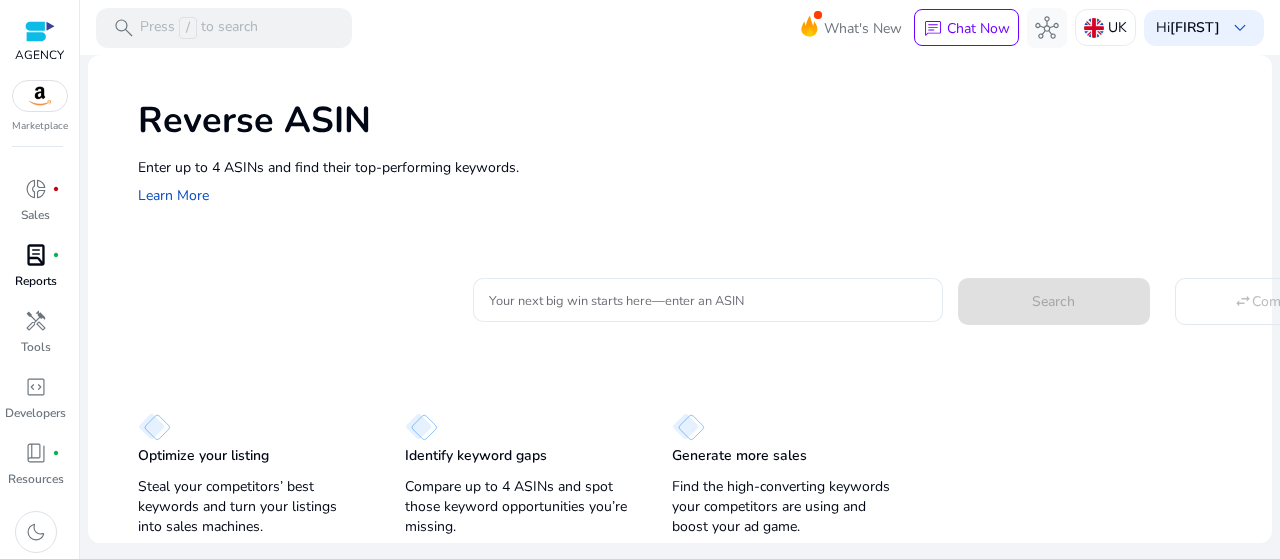 click on "Your next big win starts here—enter an ASIN" 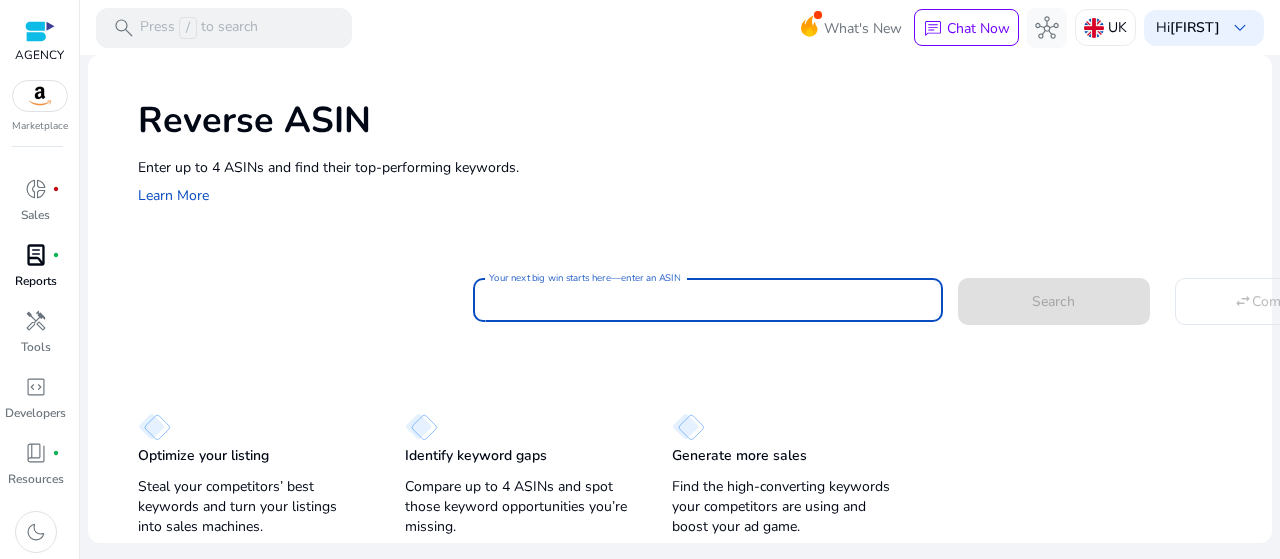 click on "Your next big win starts here—enter an ASIN" at bounding box center [708, 300] 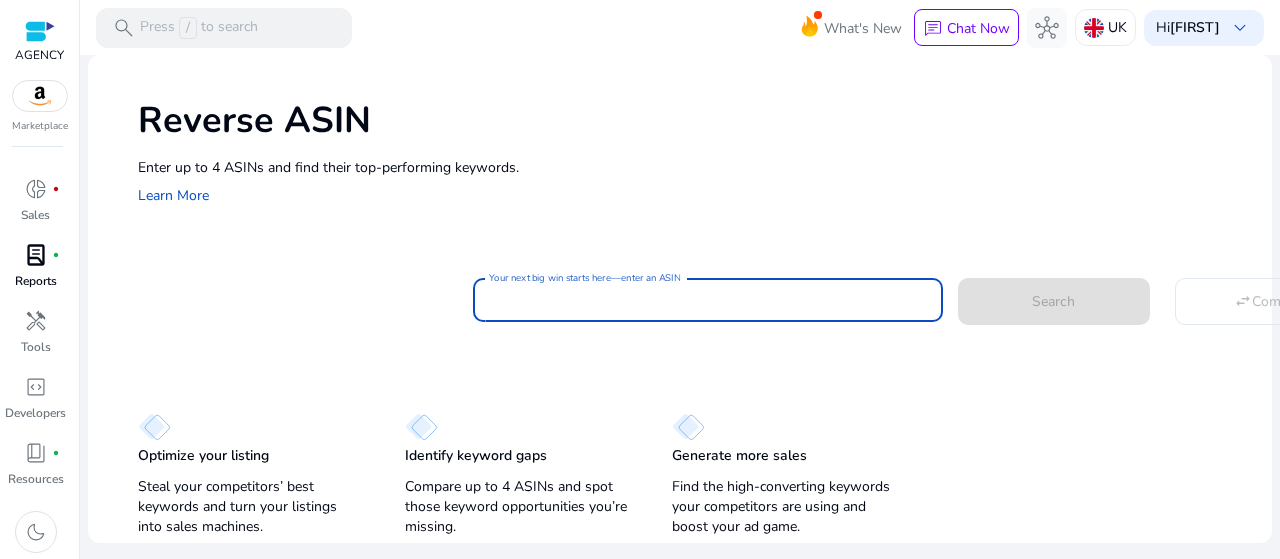 paste on "**********" 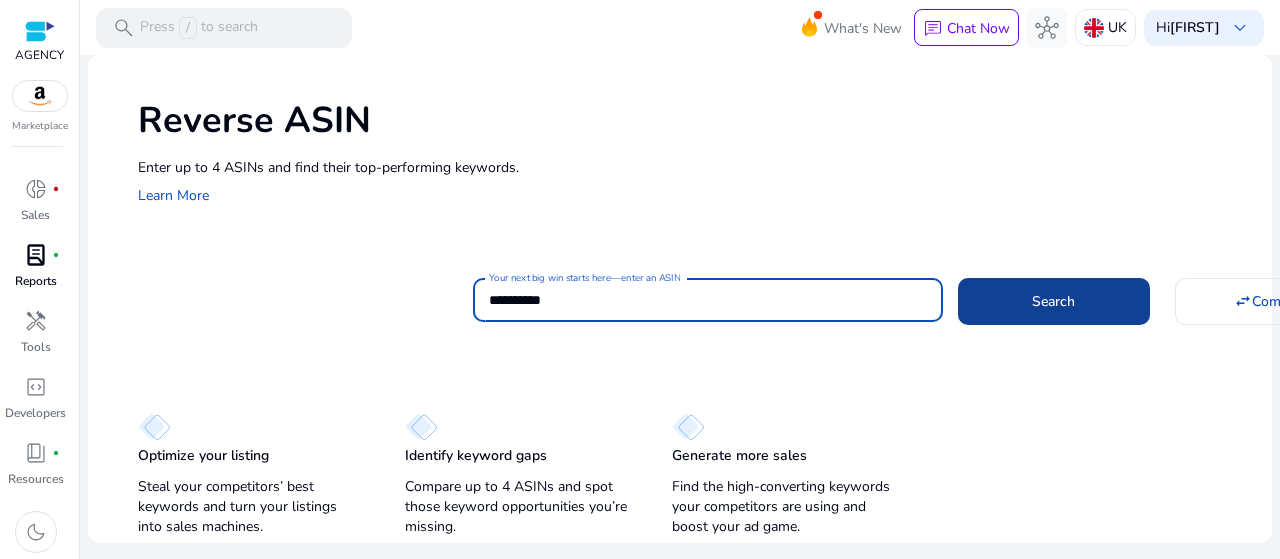 type on "**********" 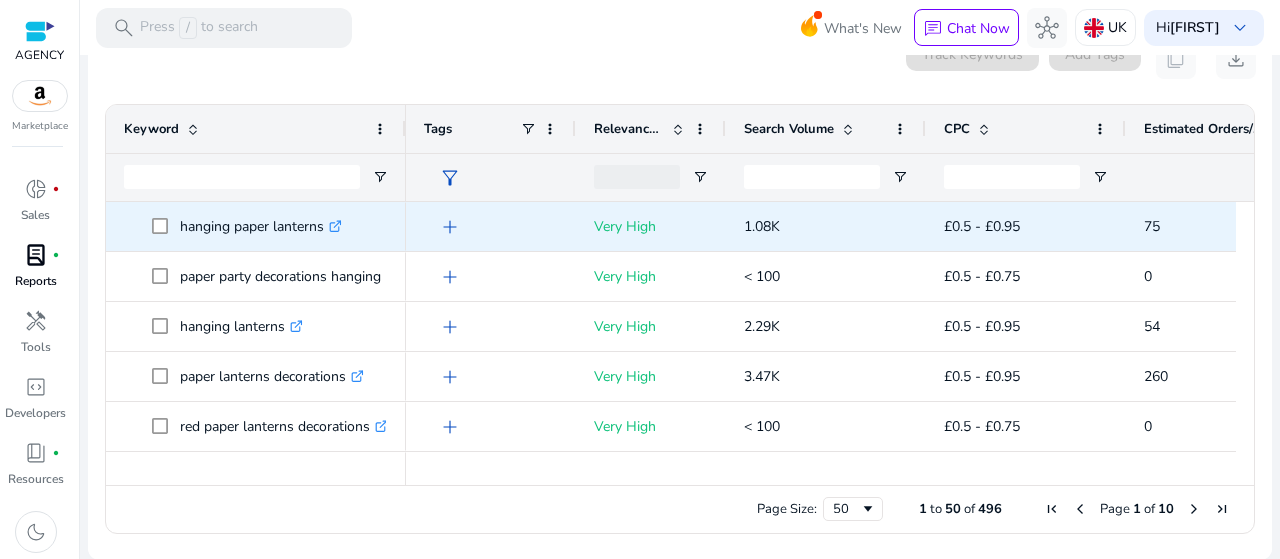 scroll, scrollTop: 146, scrollLeft: 0, axis: vertical 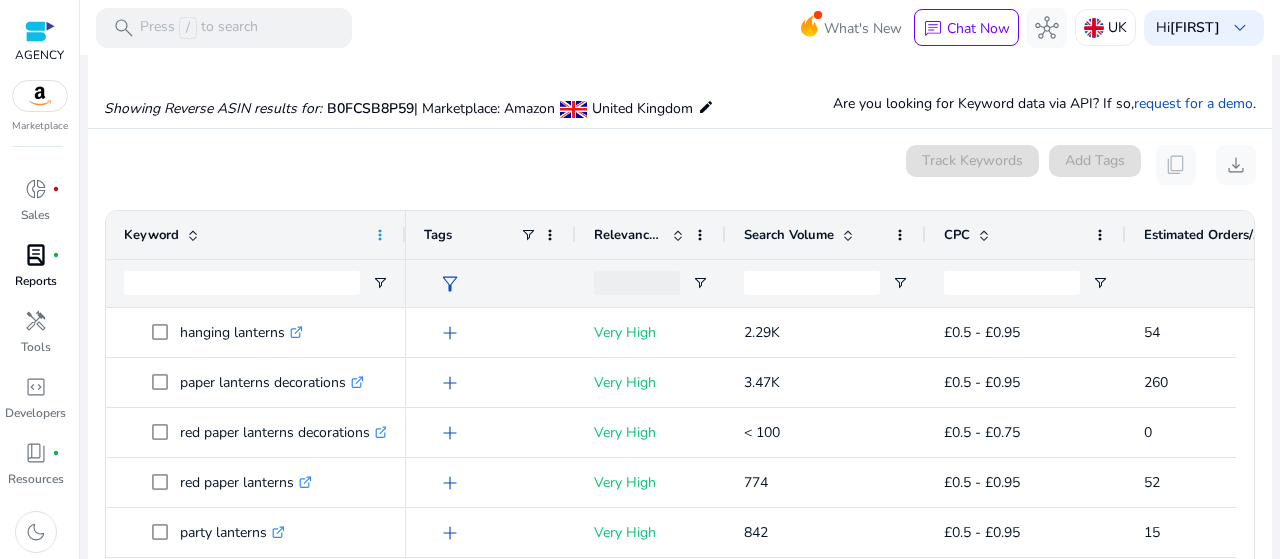click 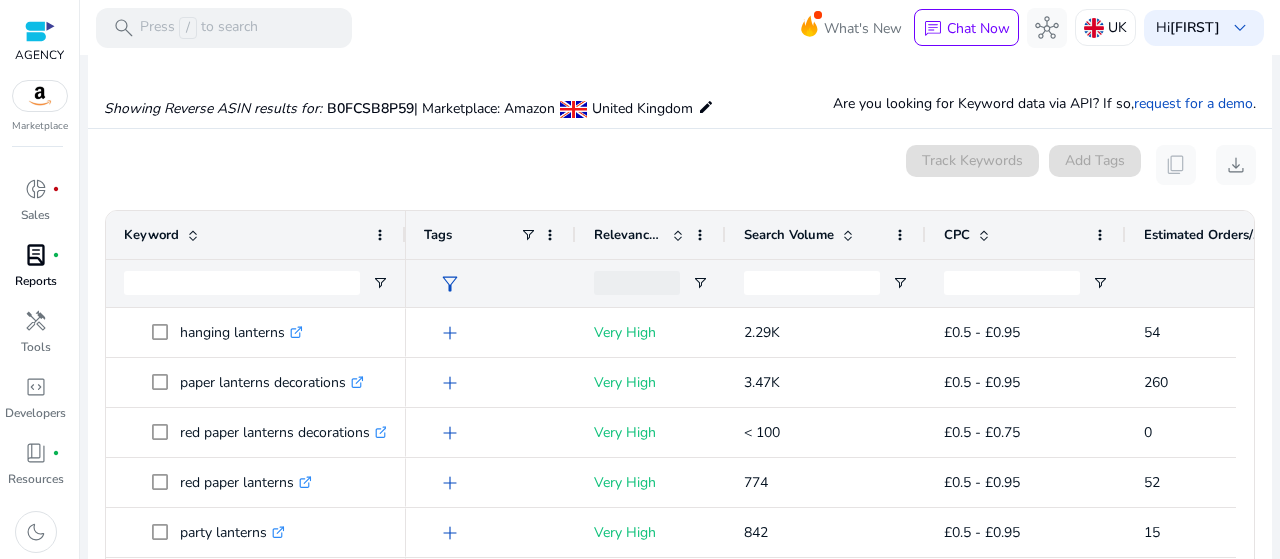 click on "0 keyword(s) selected   Track Keywords   Add Tags   content_copy   download" 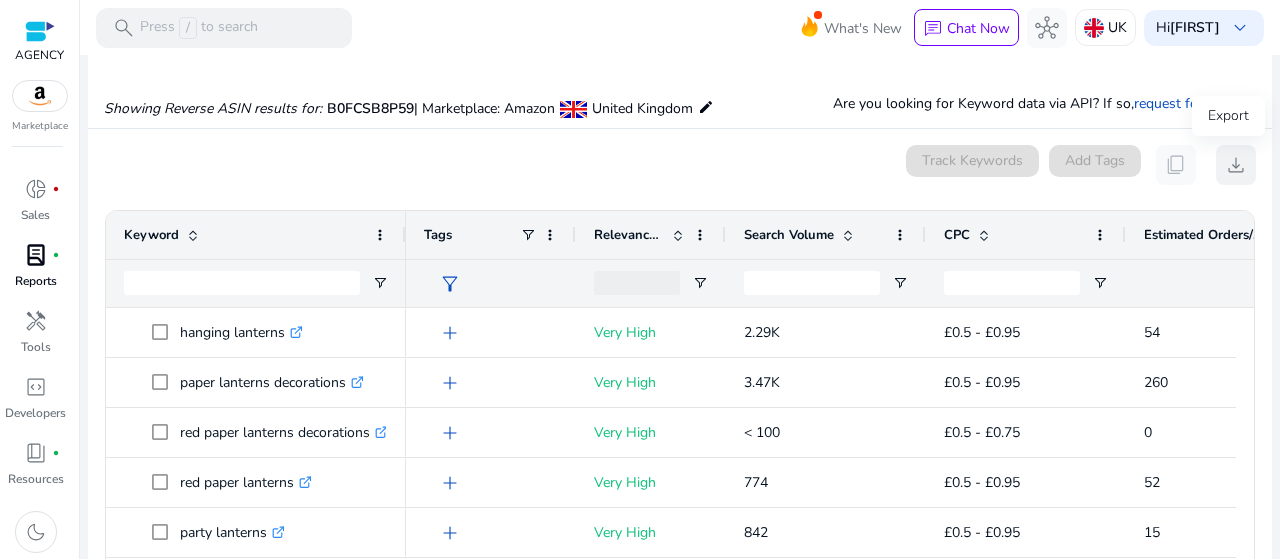 click on "download" 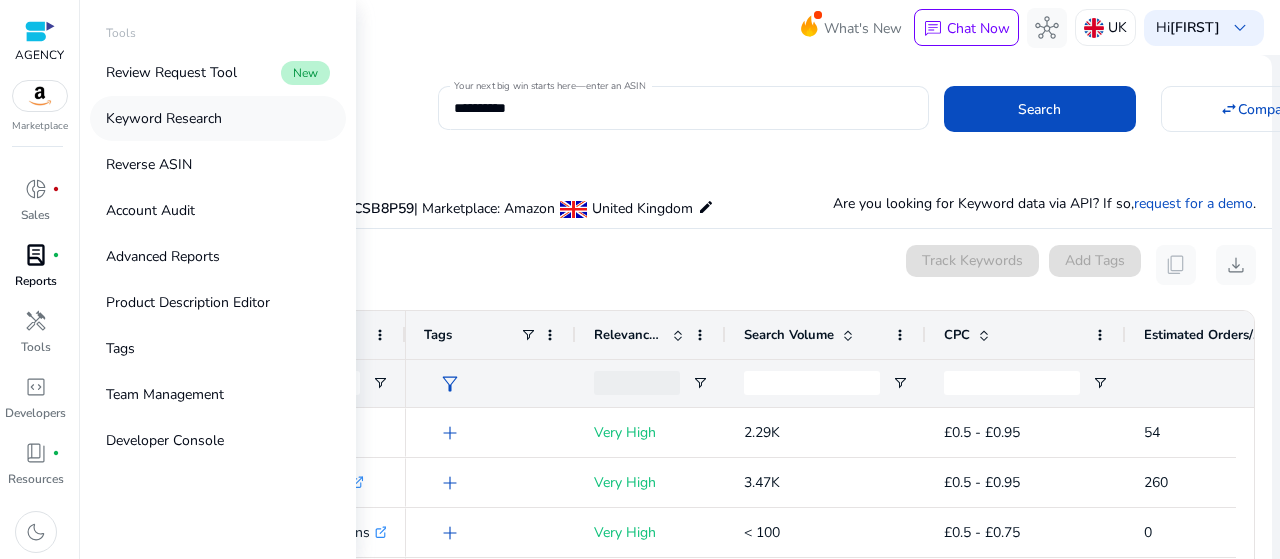 click on "Keyword Research" at bounding box center [218, 118] 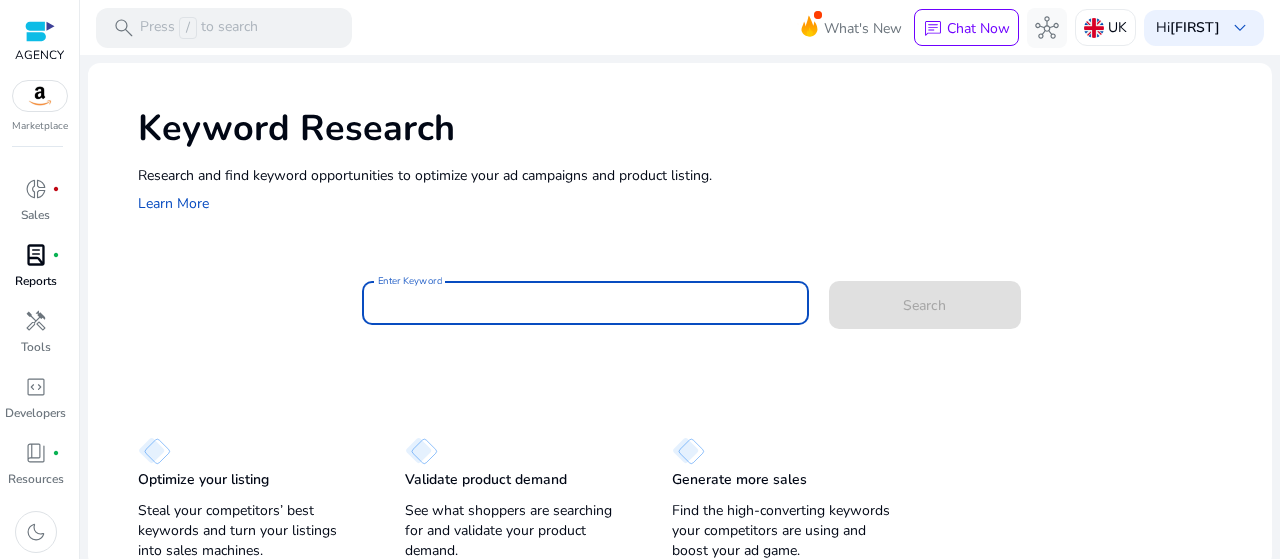 click on "Enter Keyword" at bounding box center [585, 303] 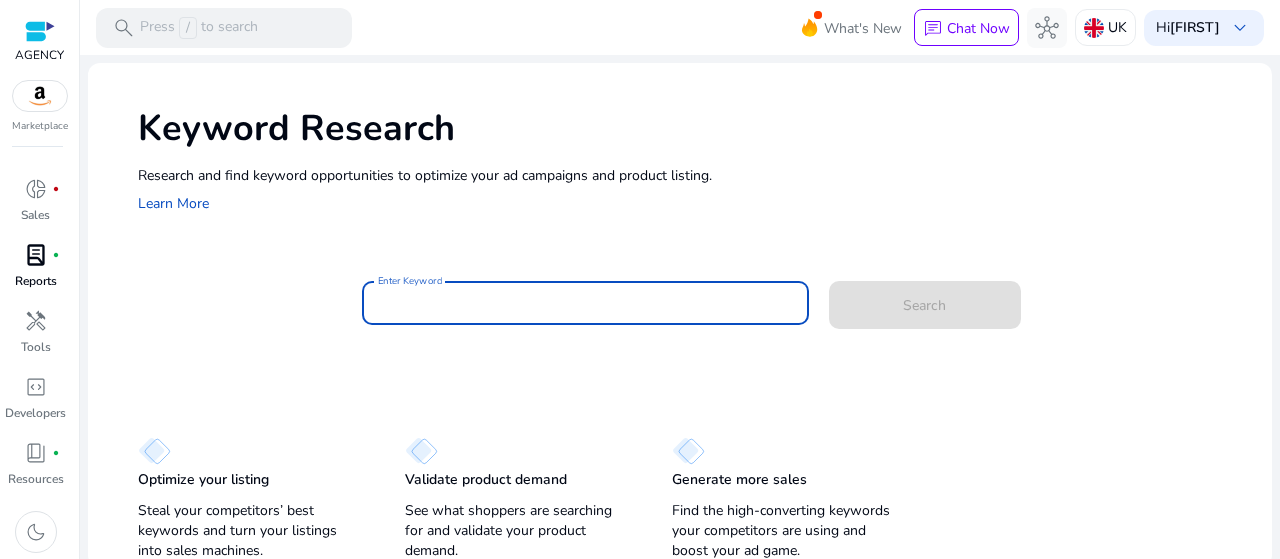 click on "Enter Keyword" at bounding box center [585, 303] 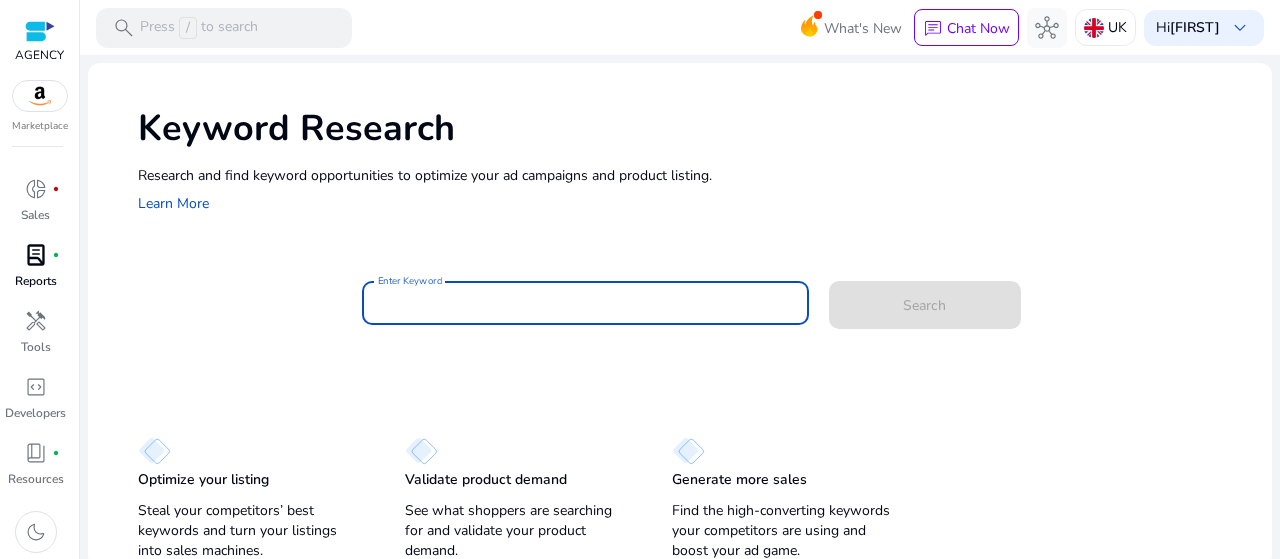 paste on "**********" 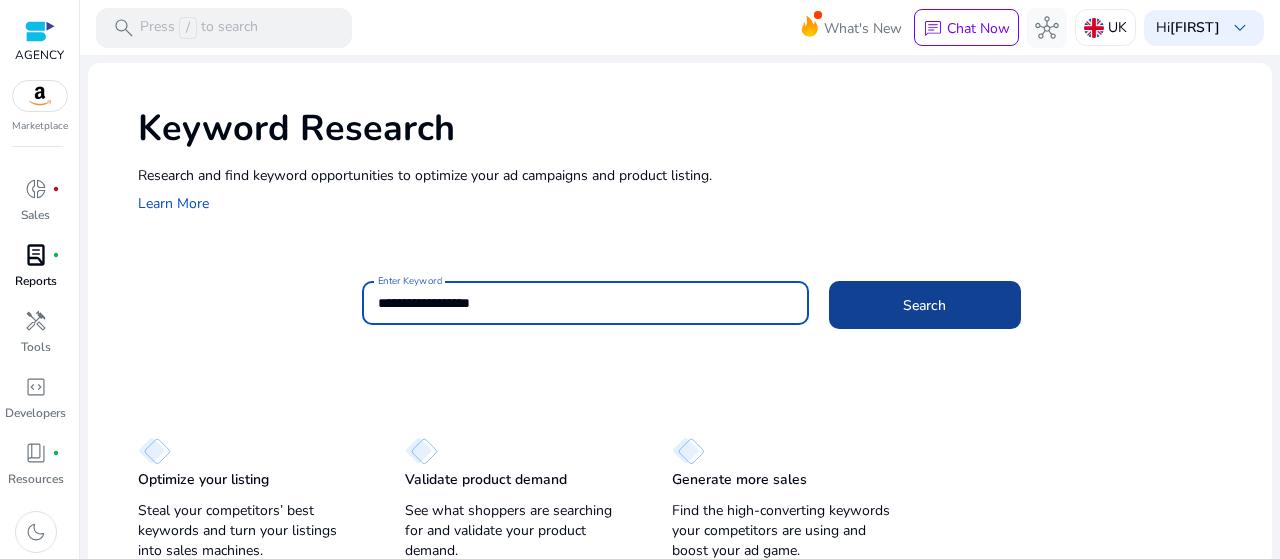 type on "**********" 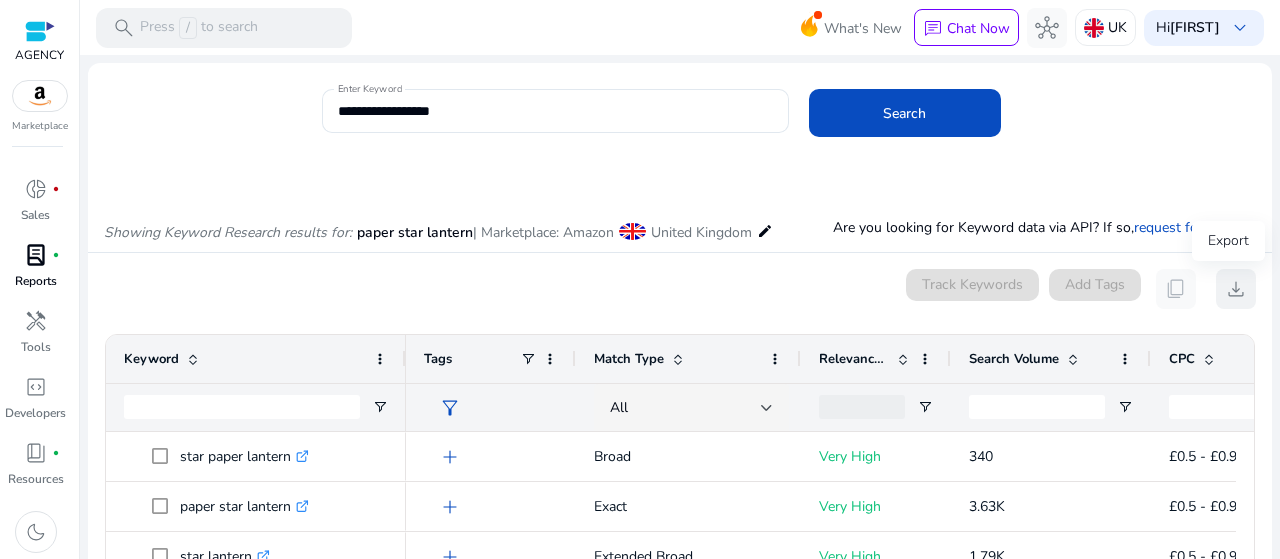 click on "download" 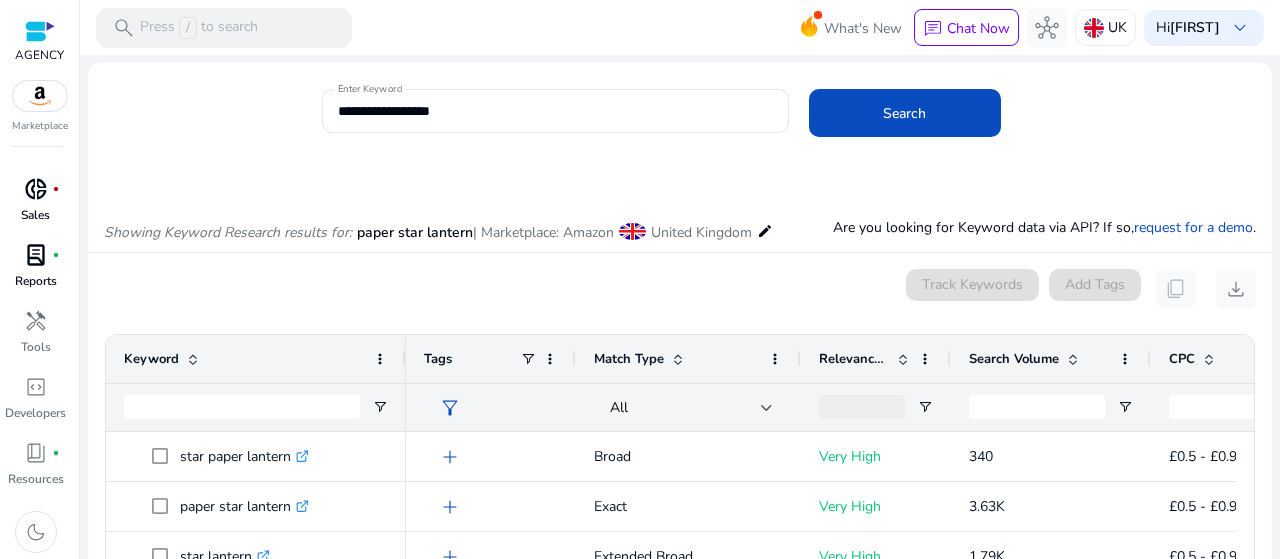 click on "donut_small   fiber_manual_record   Sales" at bounding box center (35, 206) 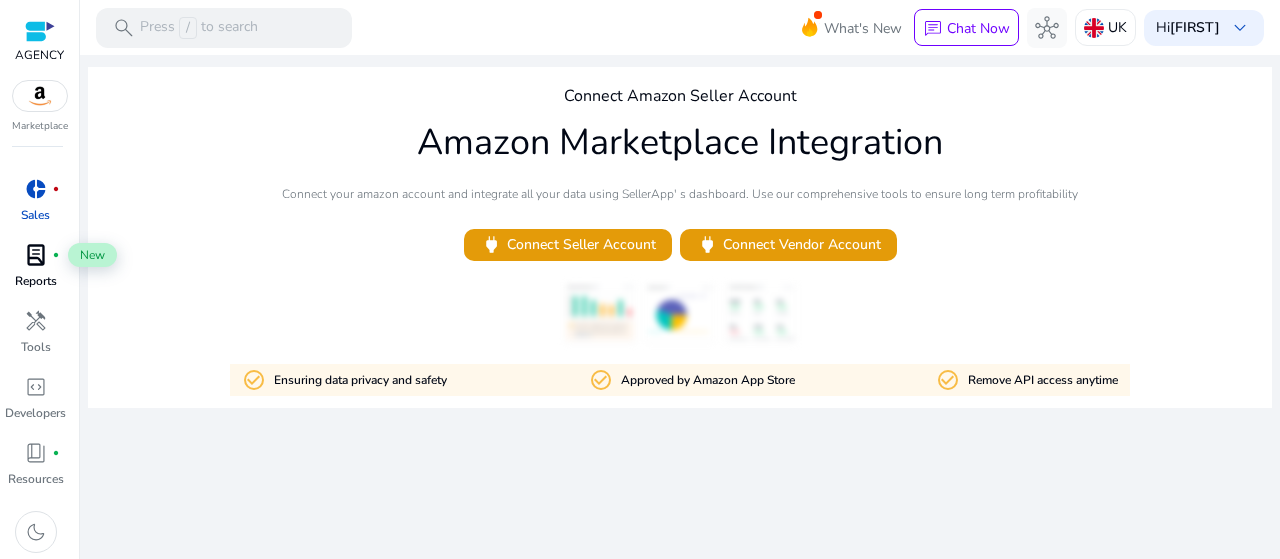 click on "lab_profile   fiber_manual_record" at bounding box center (36, 255) 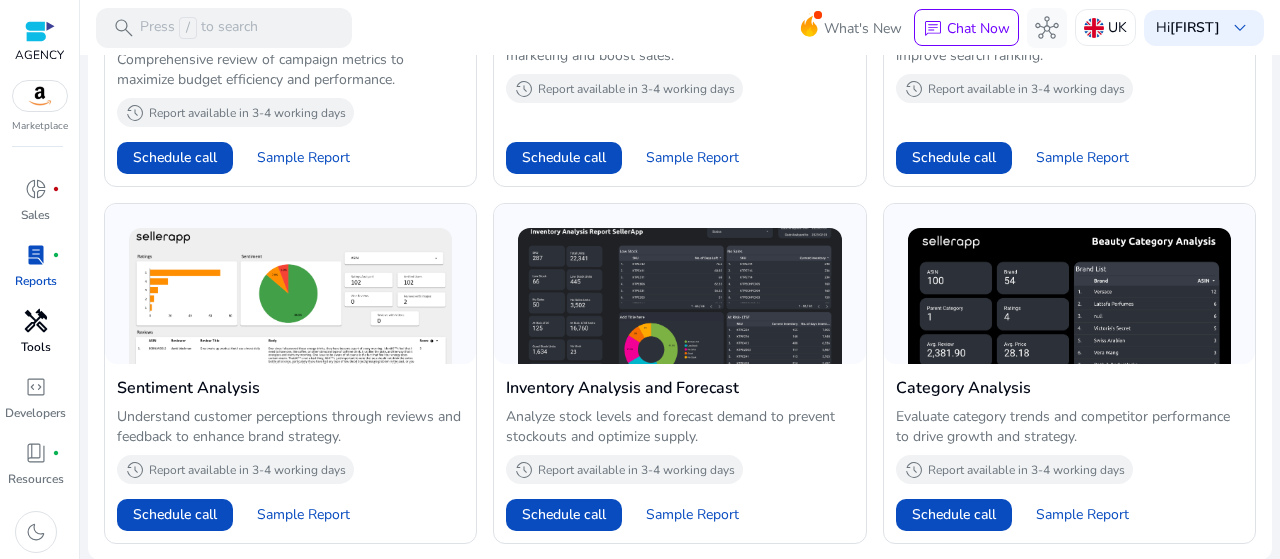 click on "handyman" at bounding box center [36, 321] 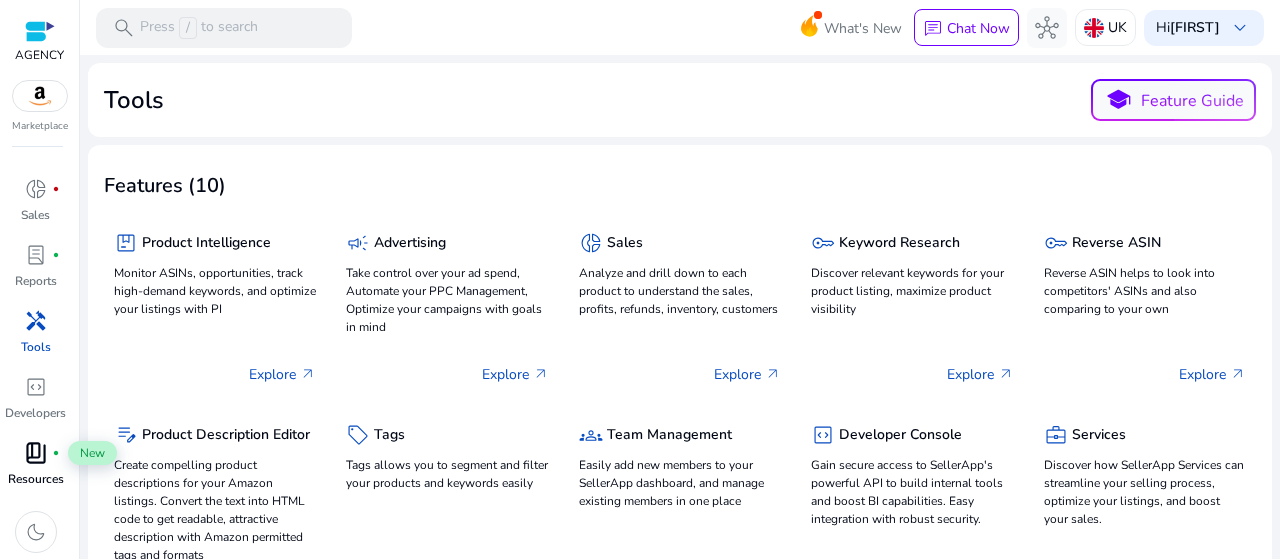 click on "book_4" at bounding box center [36, 453] 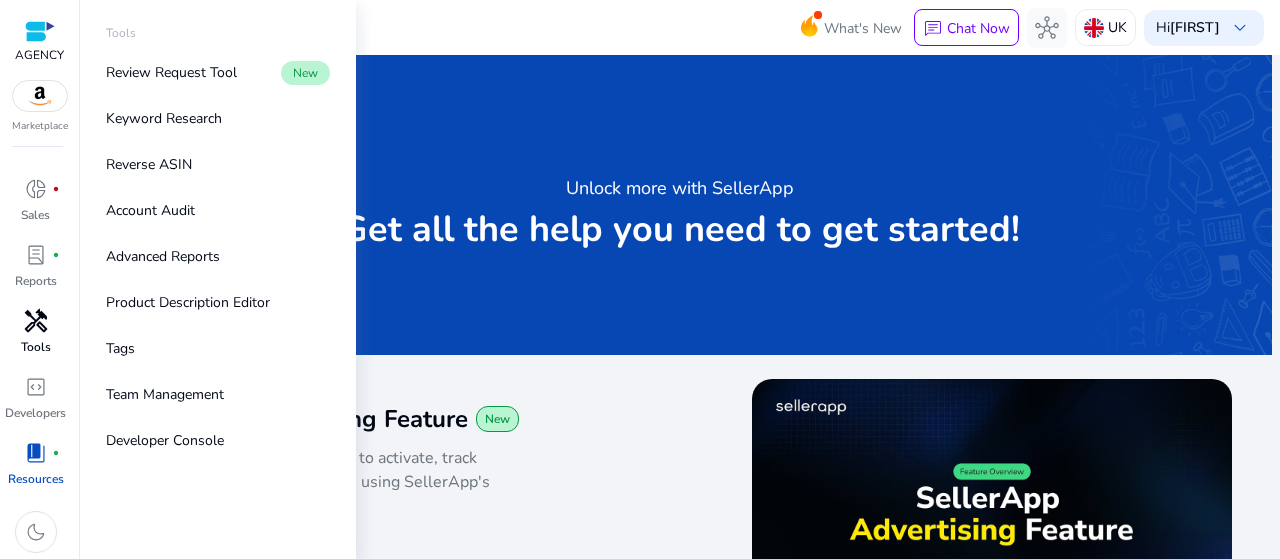 click on "handyman" at bounding box center (36, 321) 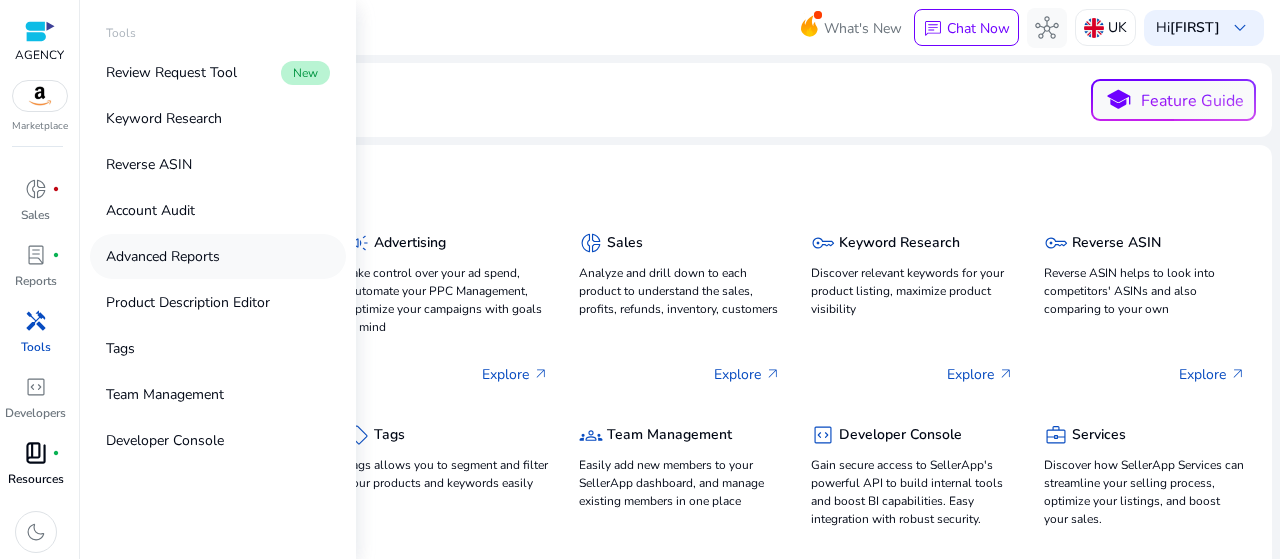 click on "Advanced Reports" at bounding box center (163, 256) 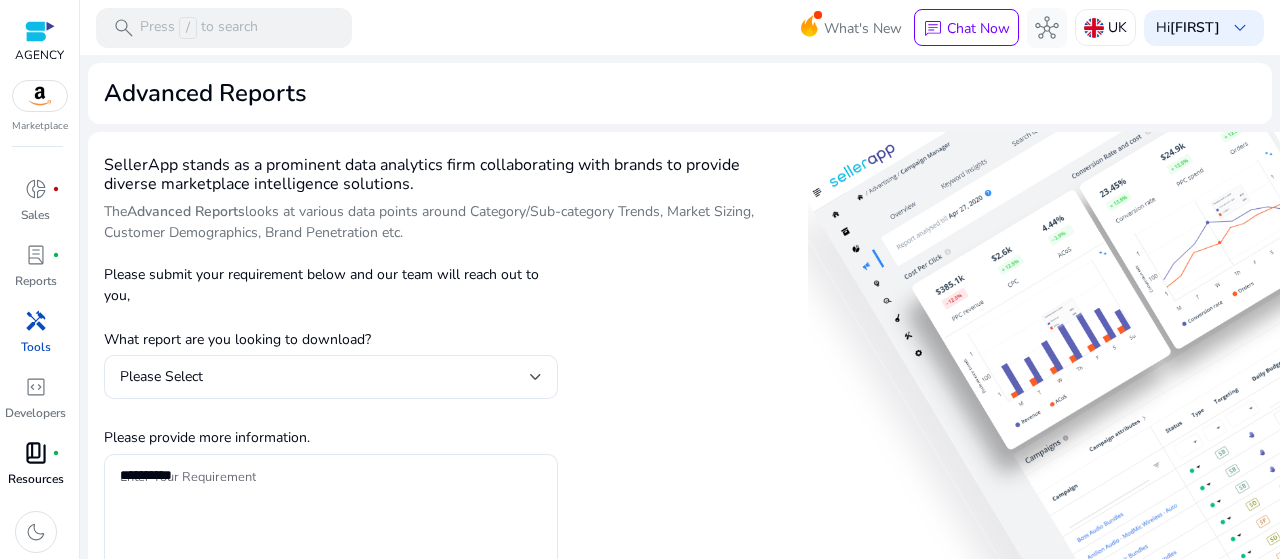 click on "Please submit your requirement below and our team will reach out to you,  What report are you looking to download? Please Select Please provide more information. Enter Your Requirement             Submit" 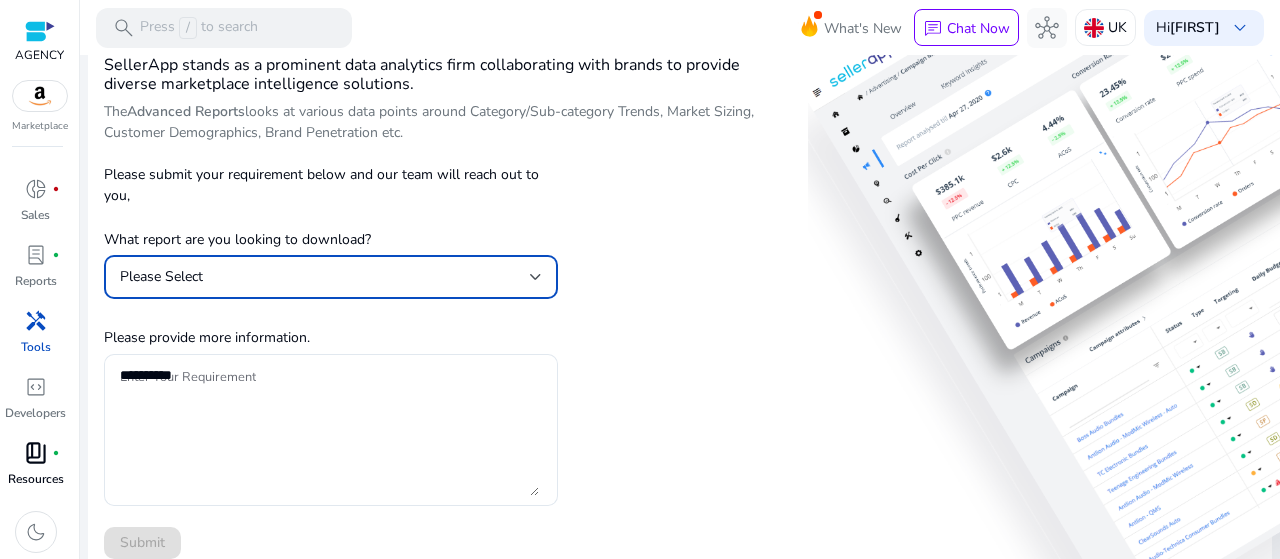 click on "Please Select" at bounding box center (325, 277) 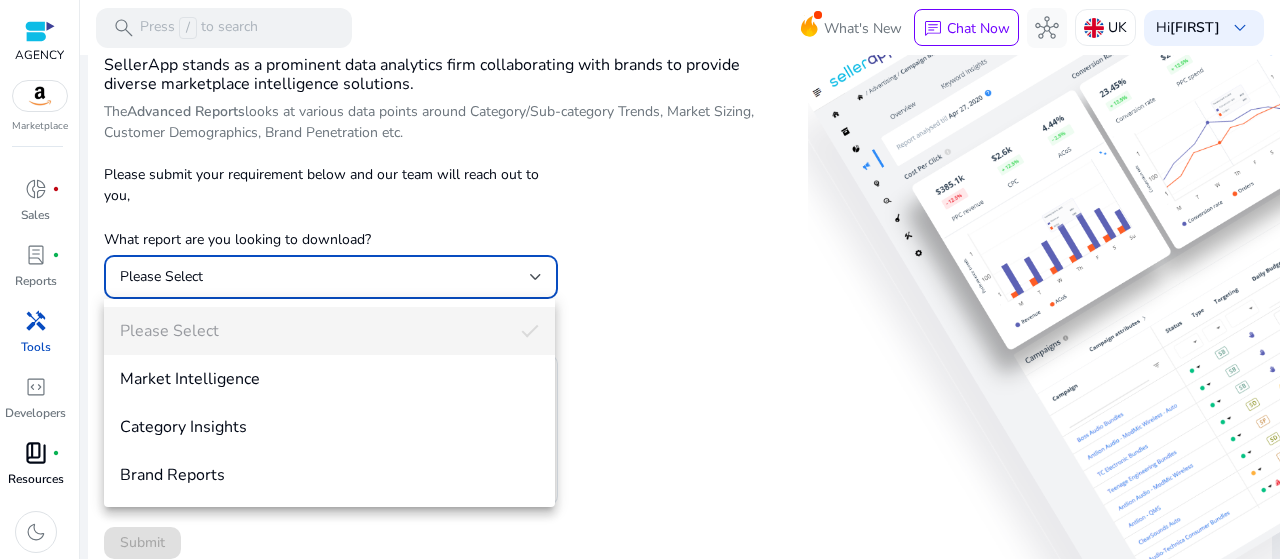 click at bounding box center (640, 279) 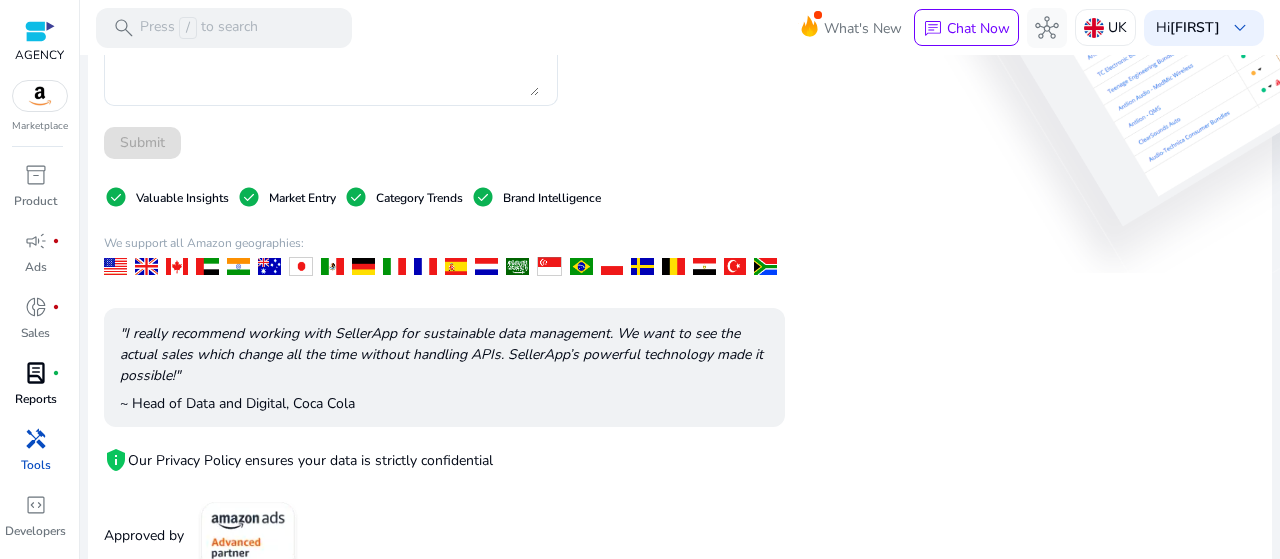 click on "Reports" at bounding box center (36, 399) 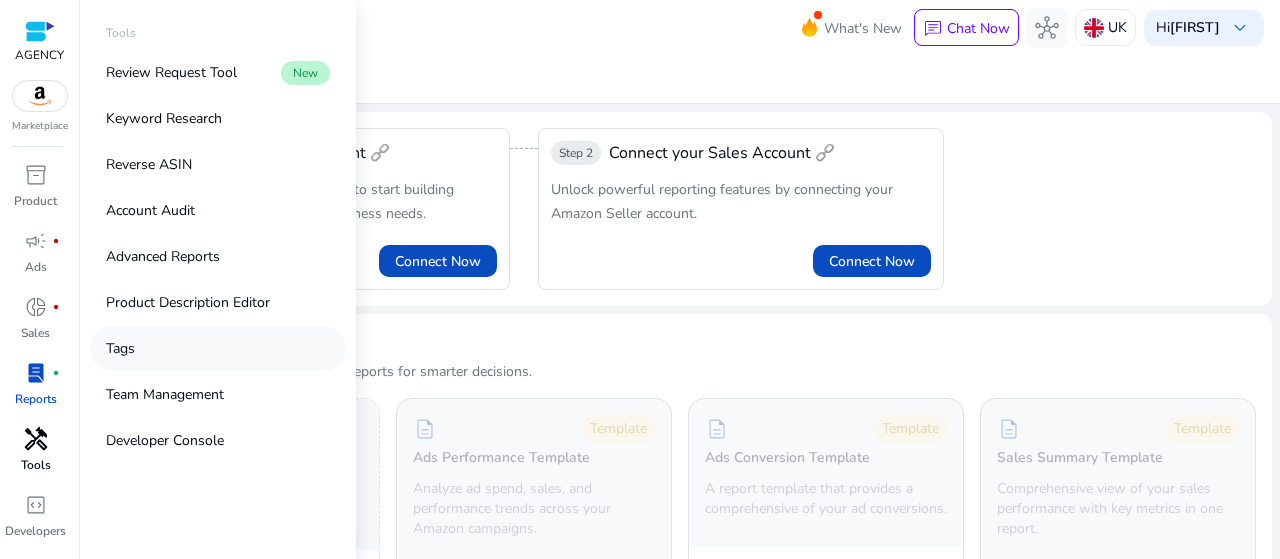 click on "Tags" at bounding box center (218, 348) 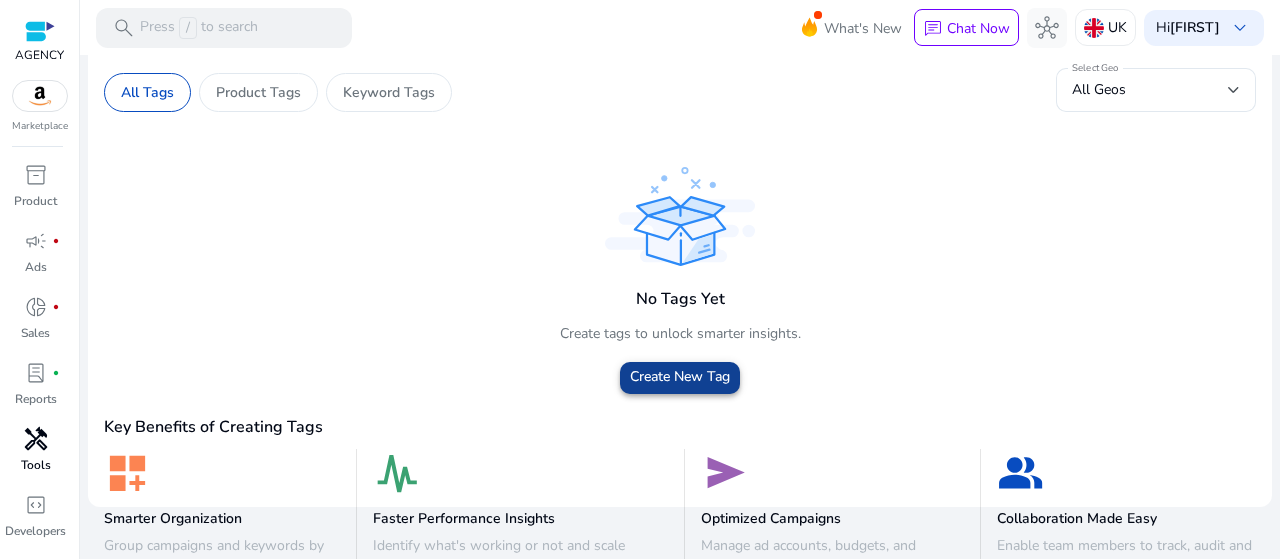 click on "Create New Tag" 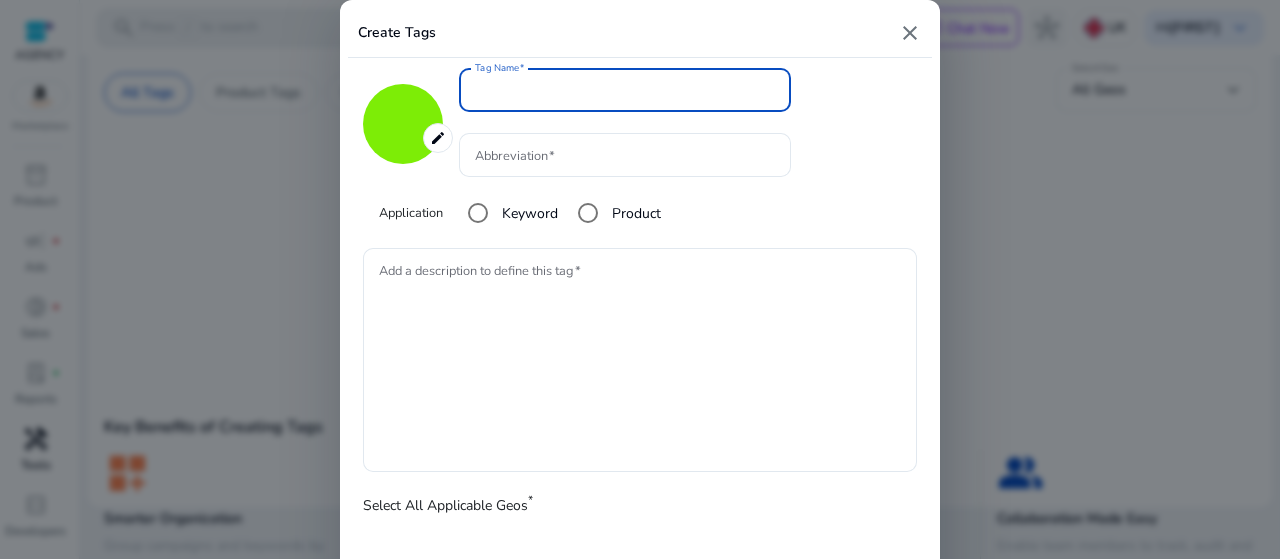 type on "*******" 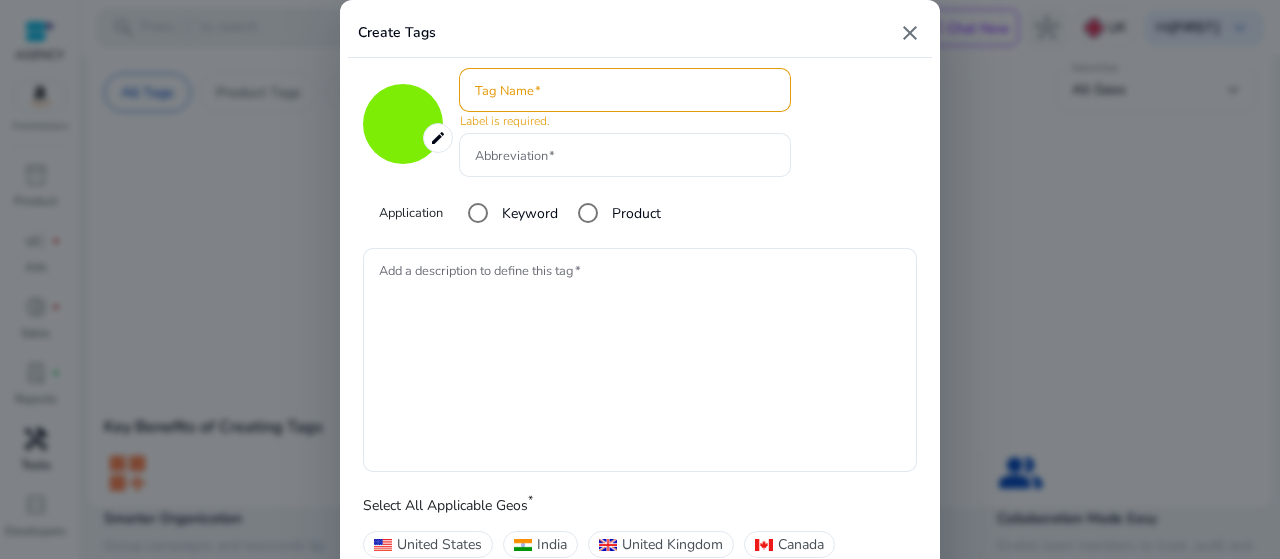 click at bounding box center [625, 90] 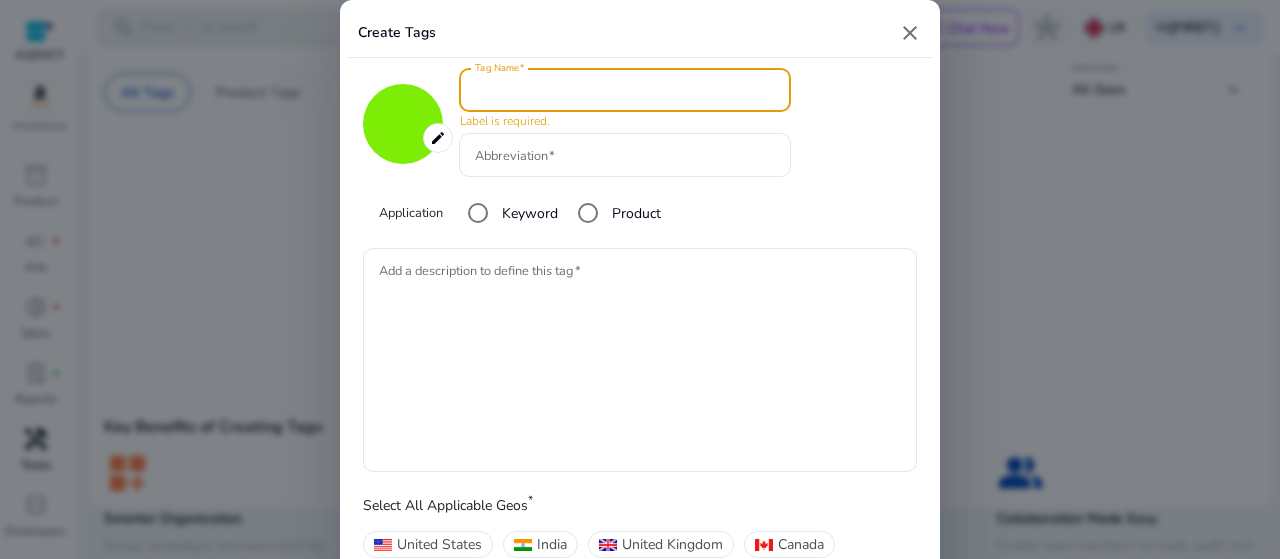 click on "Tag Name" at bounding box center (625, 90) 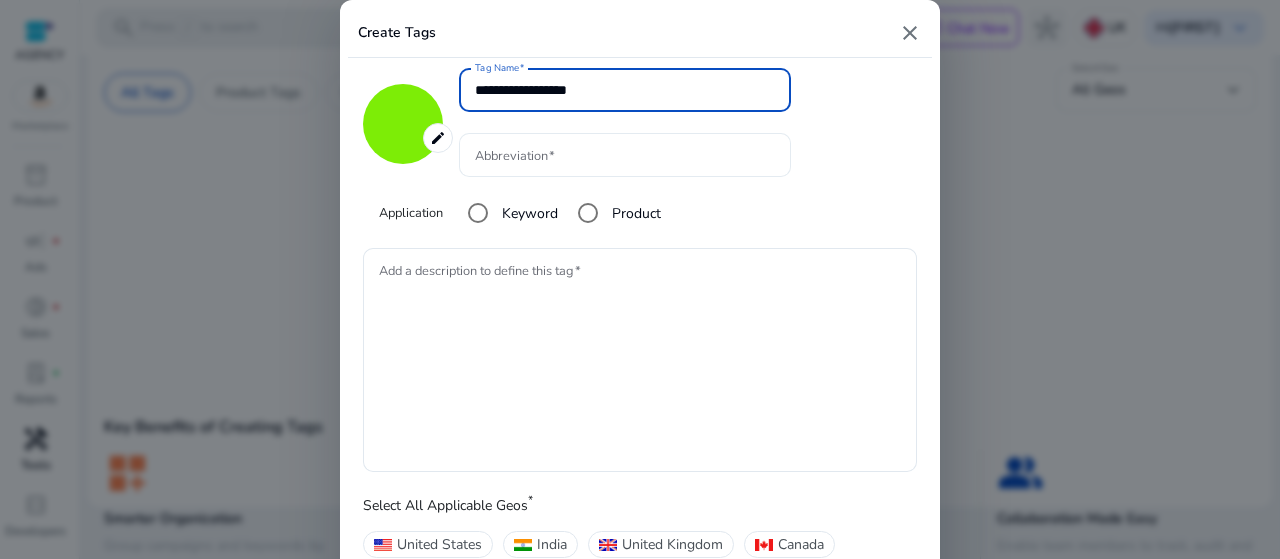 type on "**********" 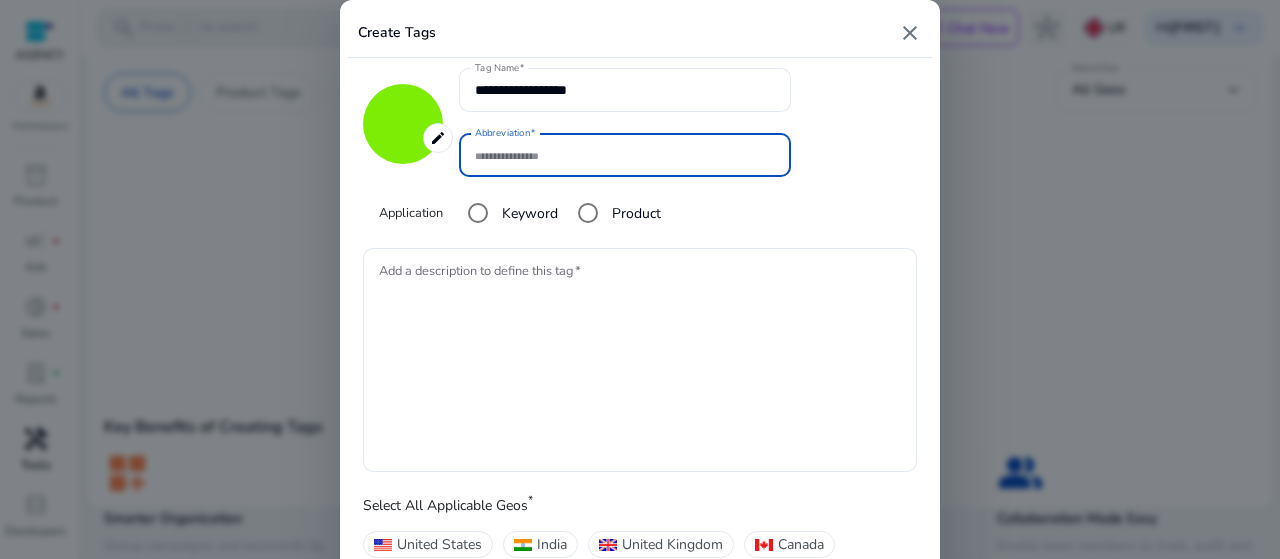 paste on "**" 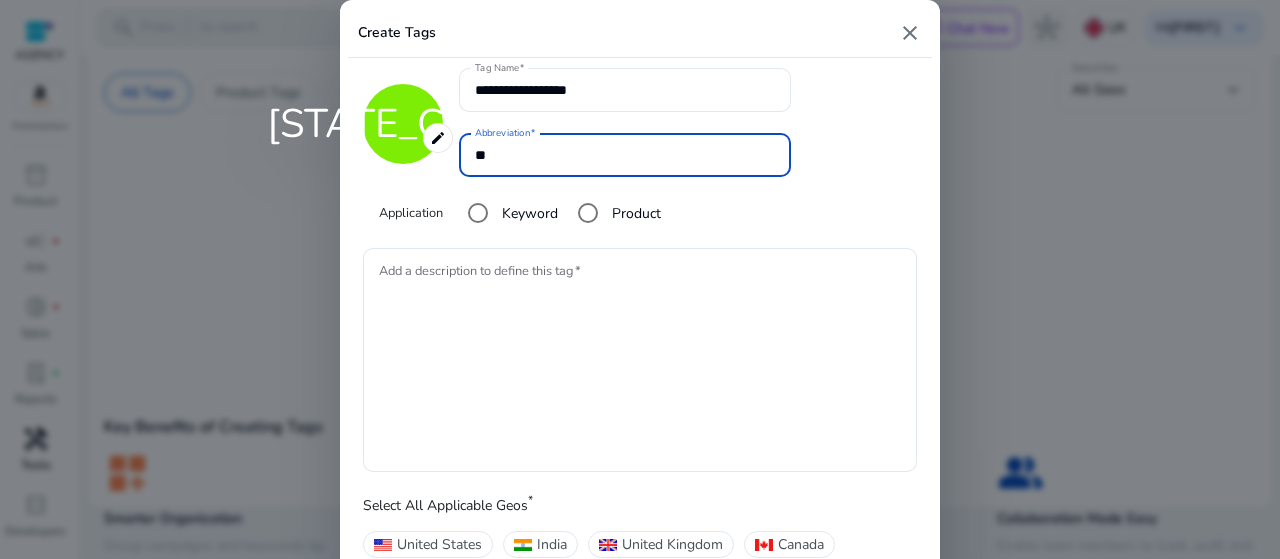 drag, startPoint x: 516, startPoint y: 147, endPoint x: 444, endPoint y: 146, distance: 72.00694 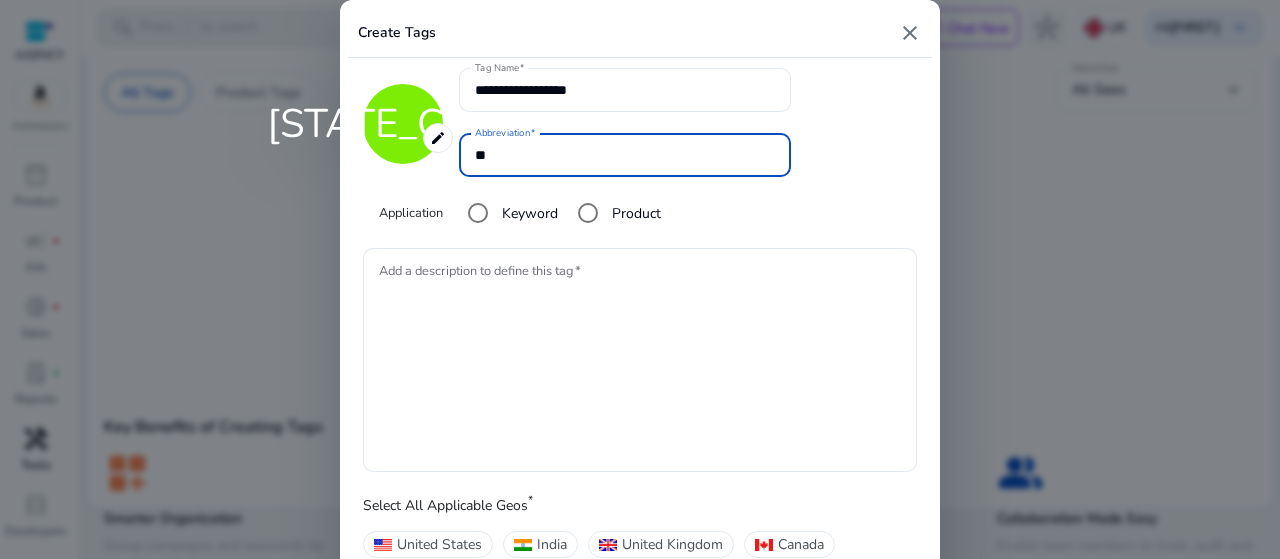 click on "**" at bounding box center [625, 155] 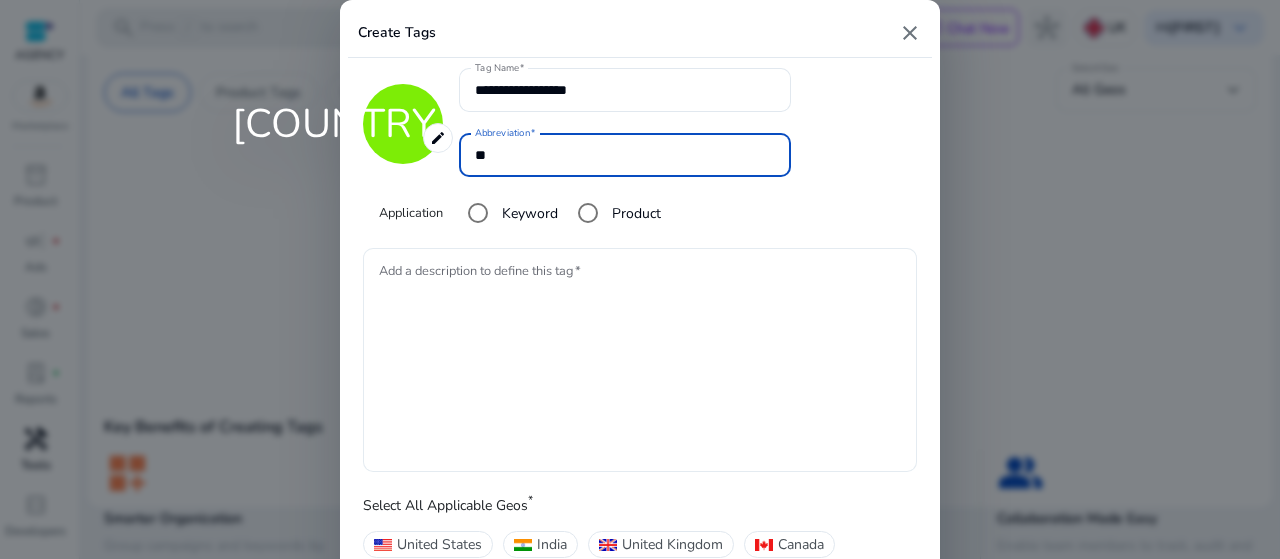 type on "**" 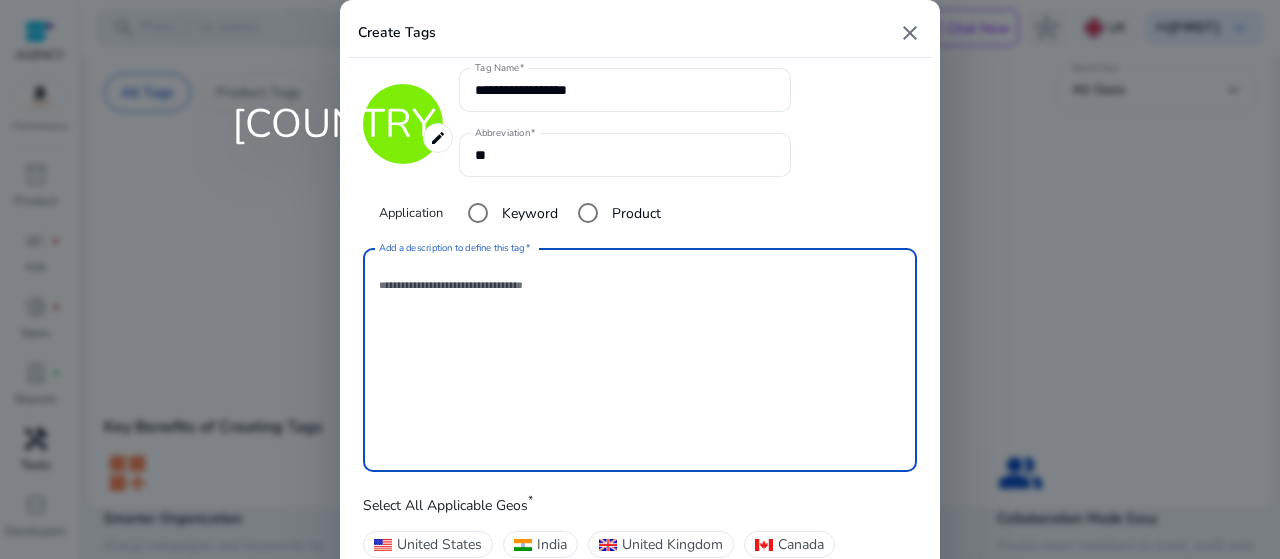 paste on "**********" 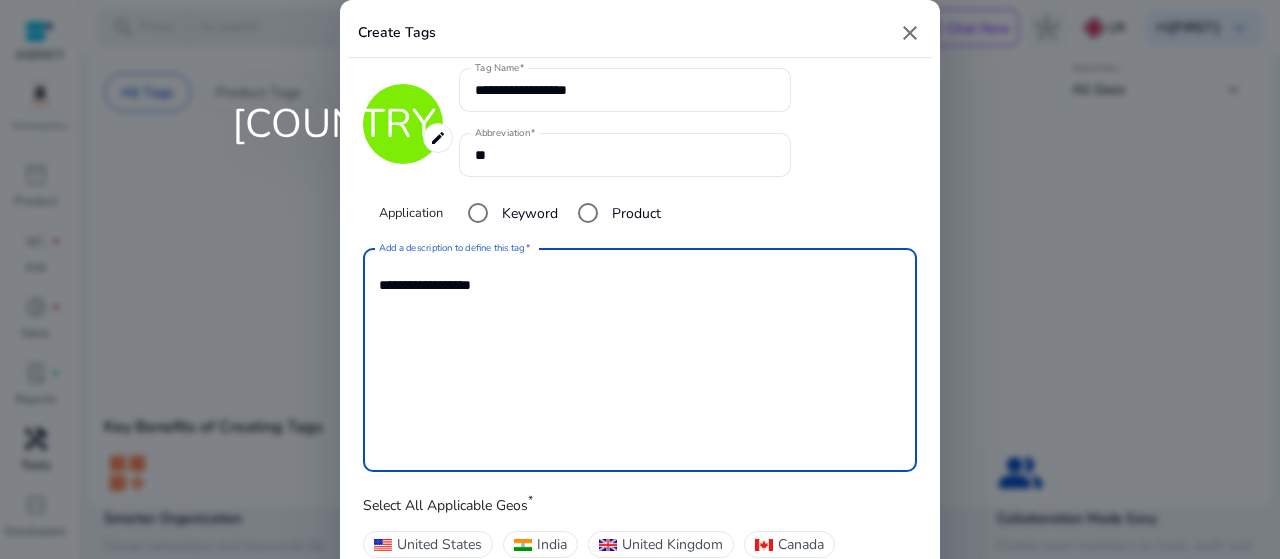 type on "**********" 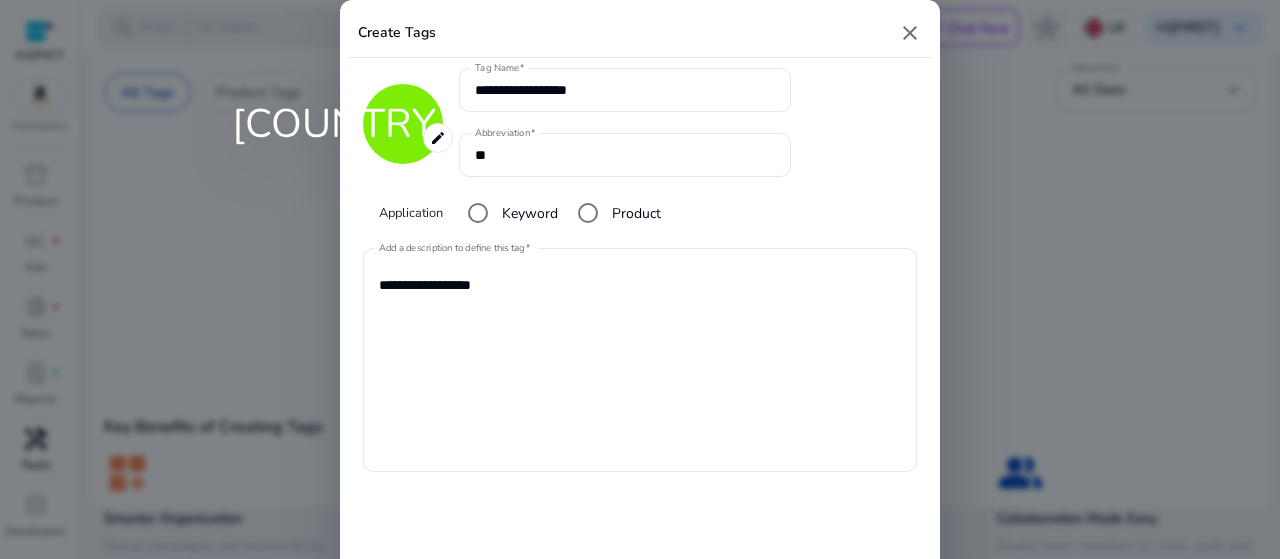 click on "close" at bounding box center (910, 33) 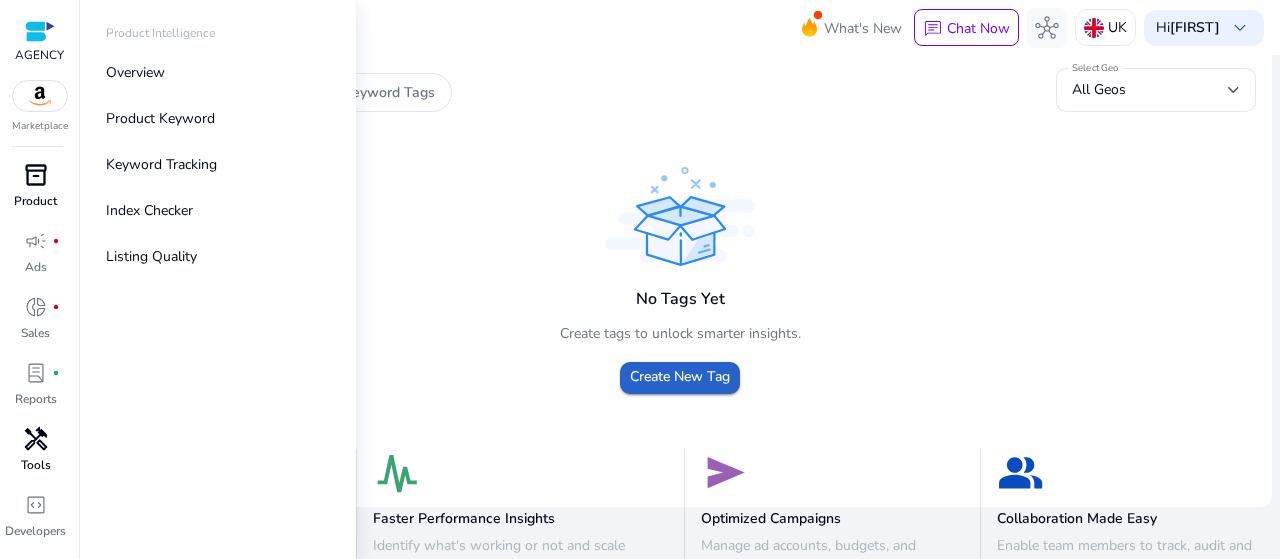 click on "inventory_2" at bounding box center [36, 175] 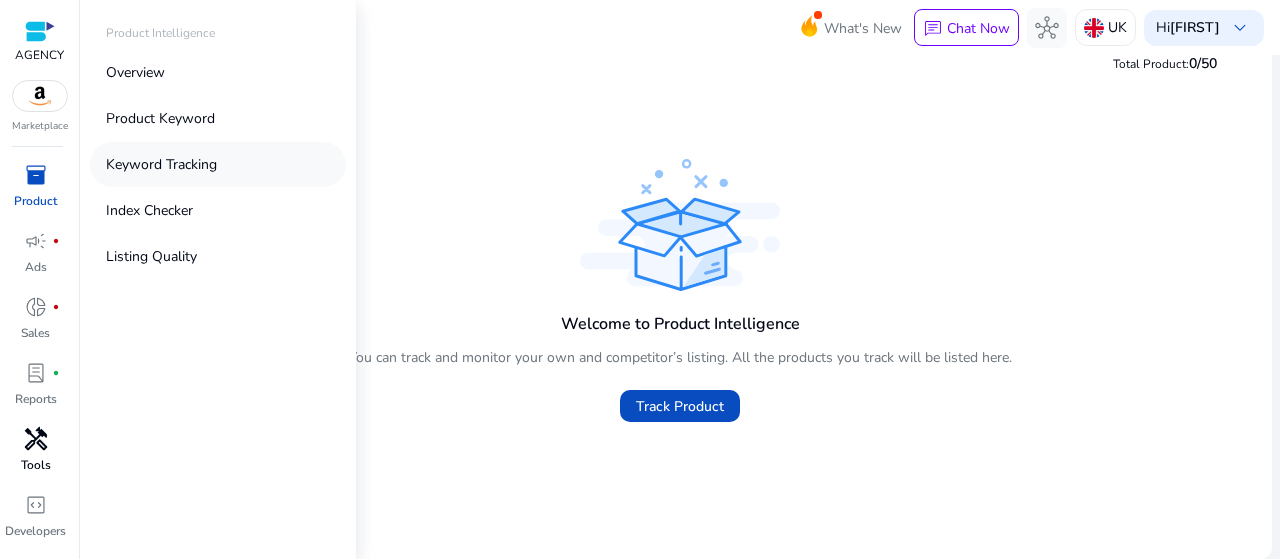 scroll, scrollTop: 0, scrollLeft: 0, axis: both 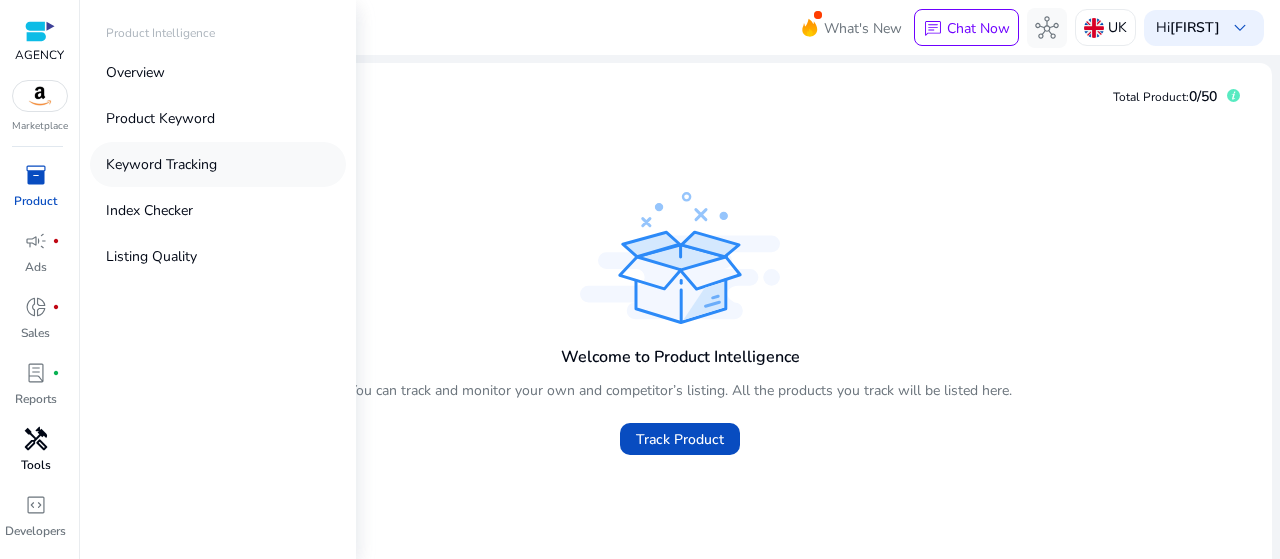 click on "Keyword Tracking" at bounding box center (161, 164) 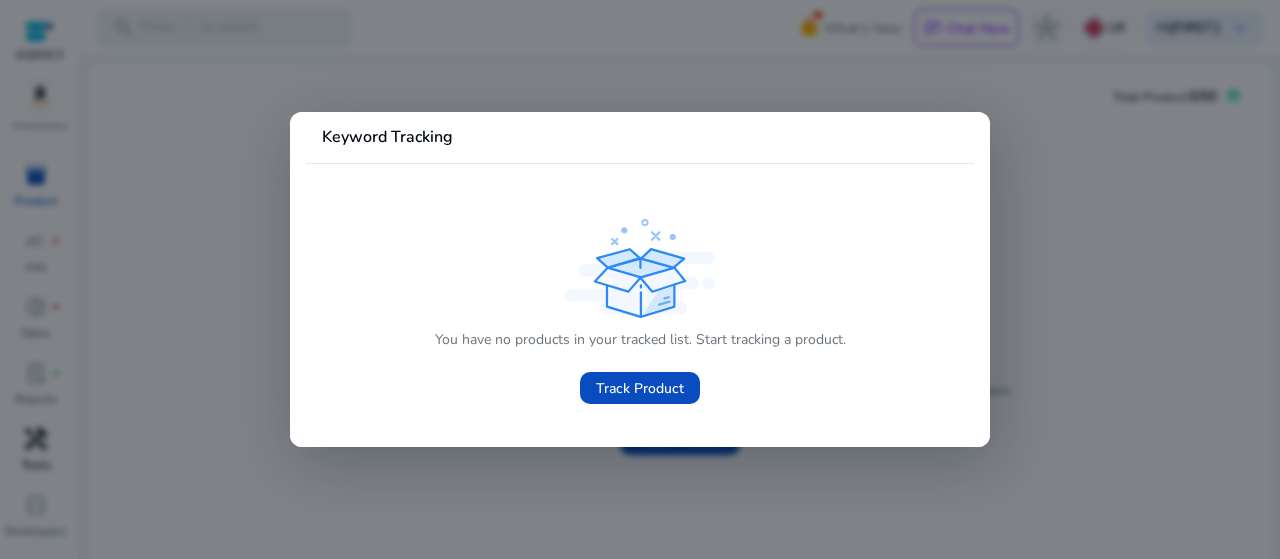 click at bounding box center (640, 279) 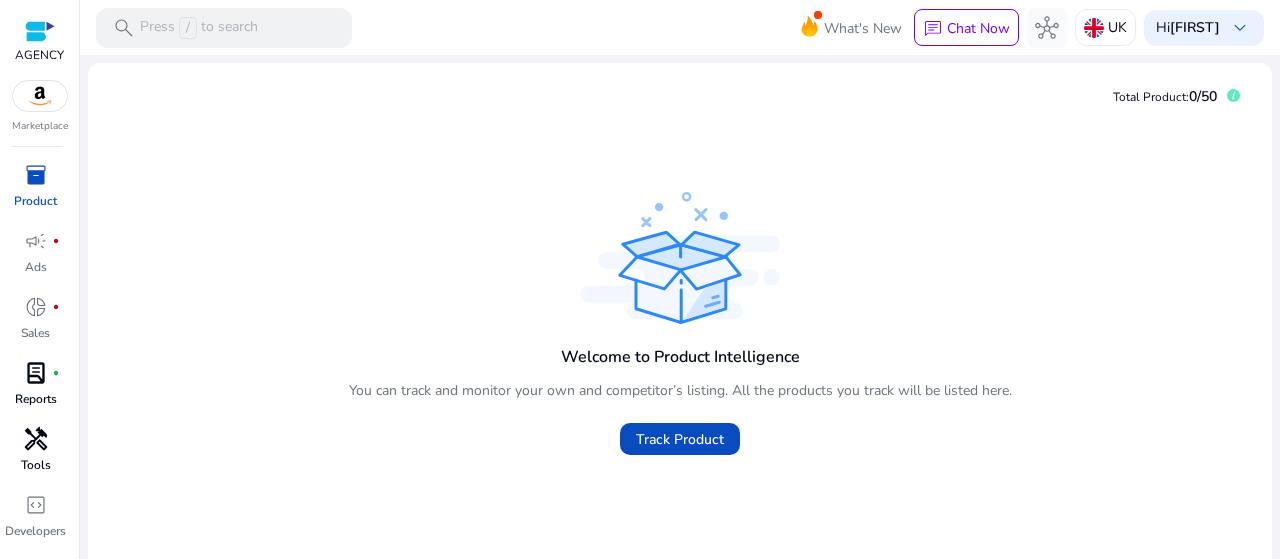 click on "lab_profile   fiber_manual_record" at bounding box center (36, 373) 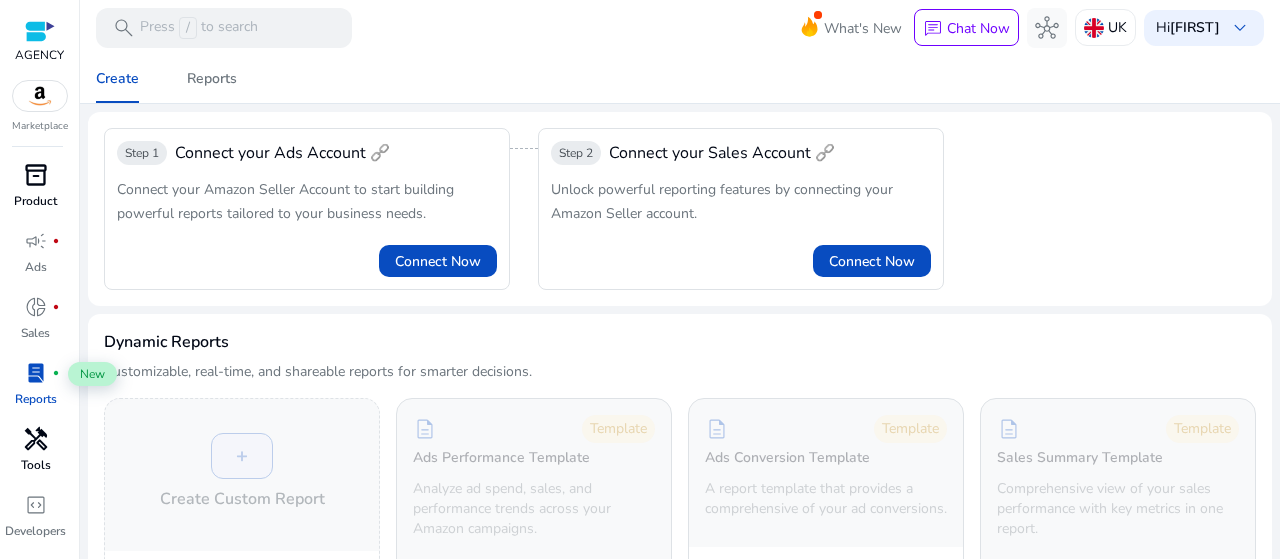 click on "lab_profile" at bounding box center (36, 373) 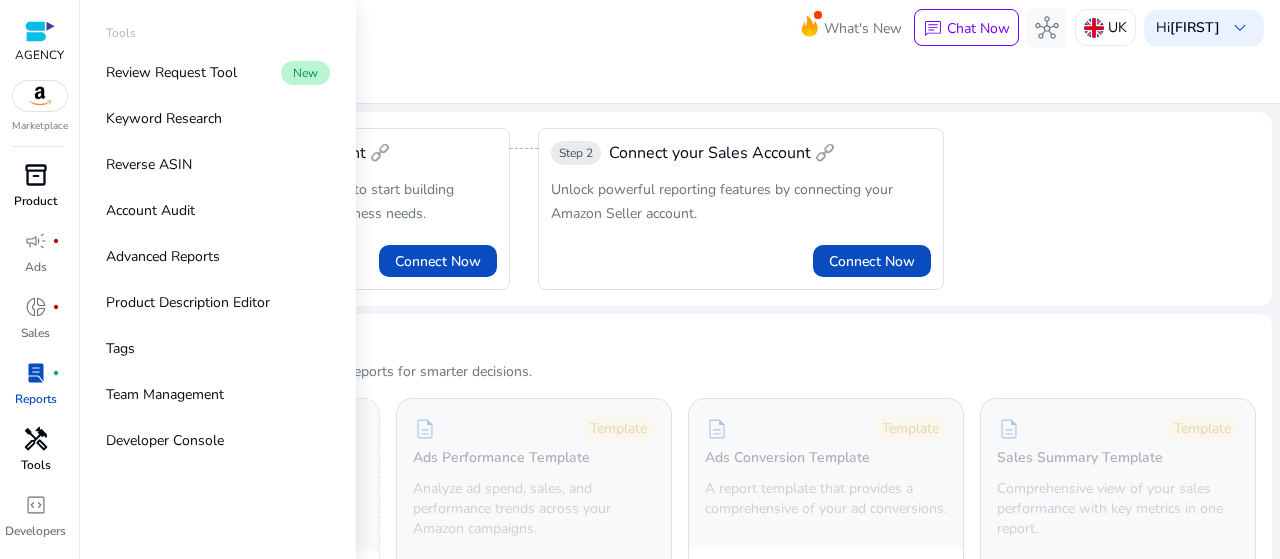 click on "handyman" at bounding box center (36, 439) 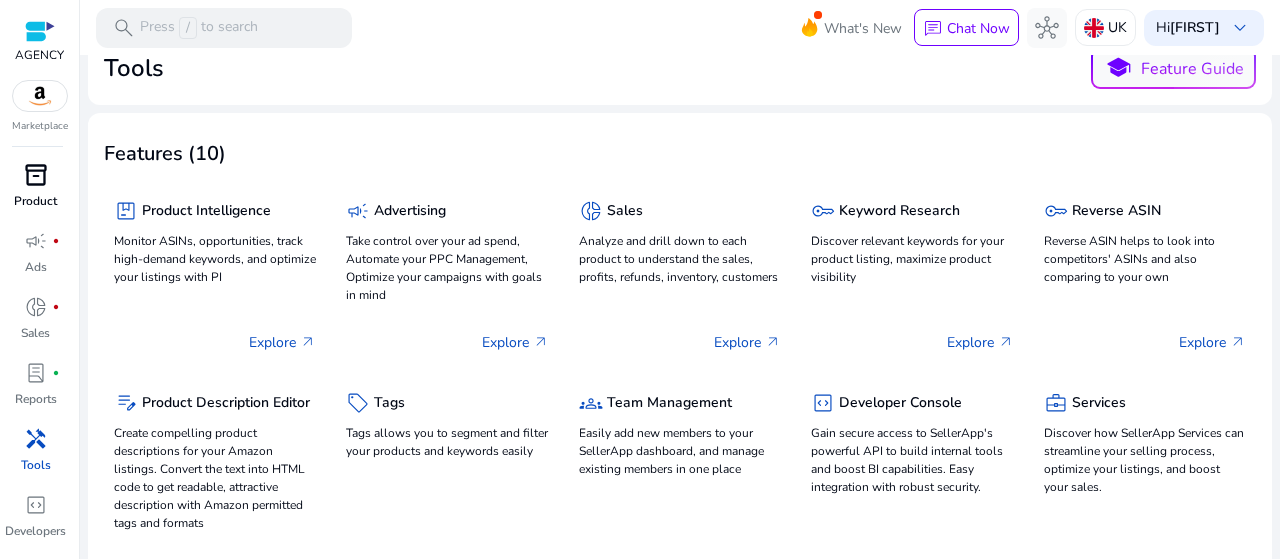 scroll, scrollTop: 0, scrollLeft: 0, axis: both 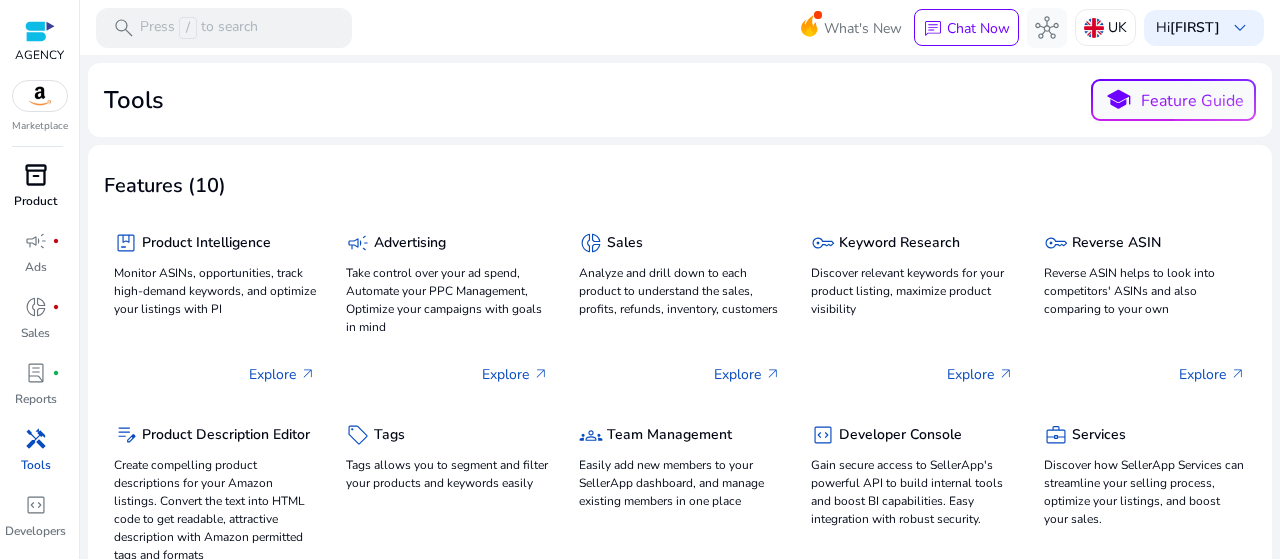 drag, startPoint x: 603, startPoint y: 0, endPoint x: 663, endPoint y: 1, distance: 60.00833 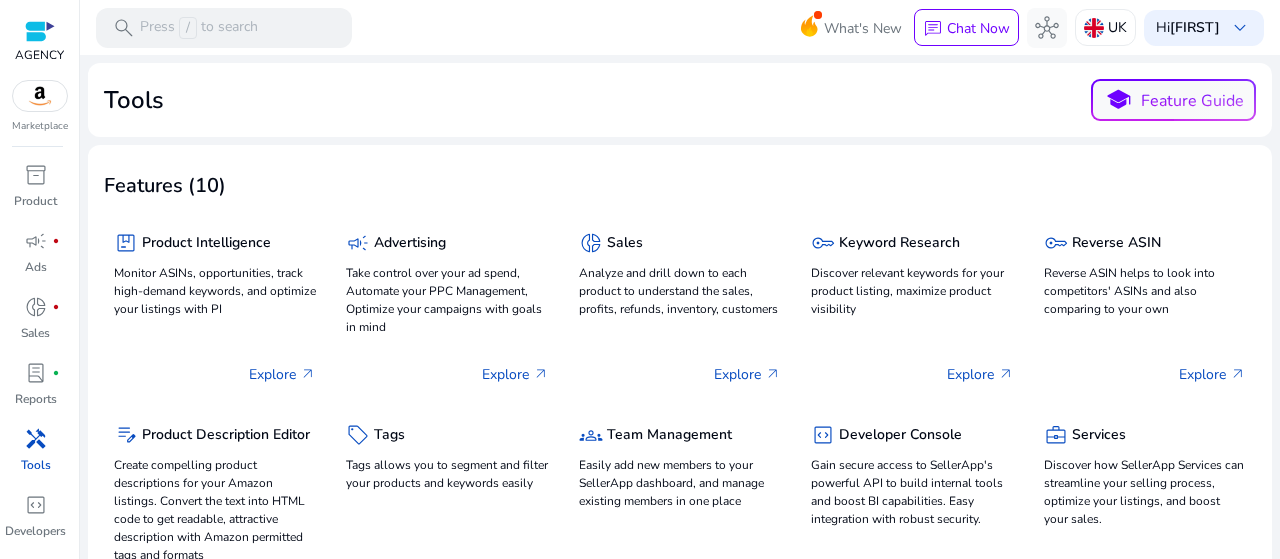 scroll, scrollTop: 0, scrollLeft: 0, axis: both 